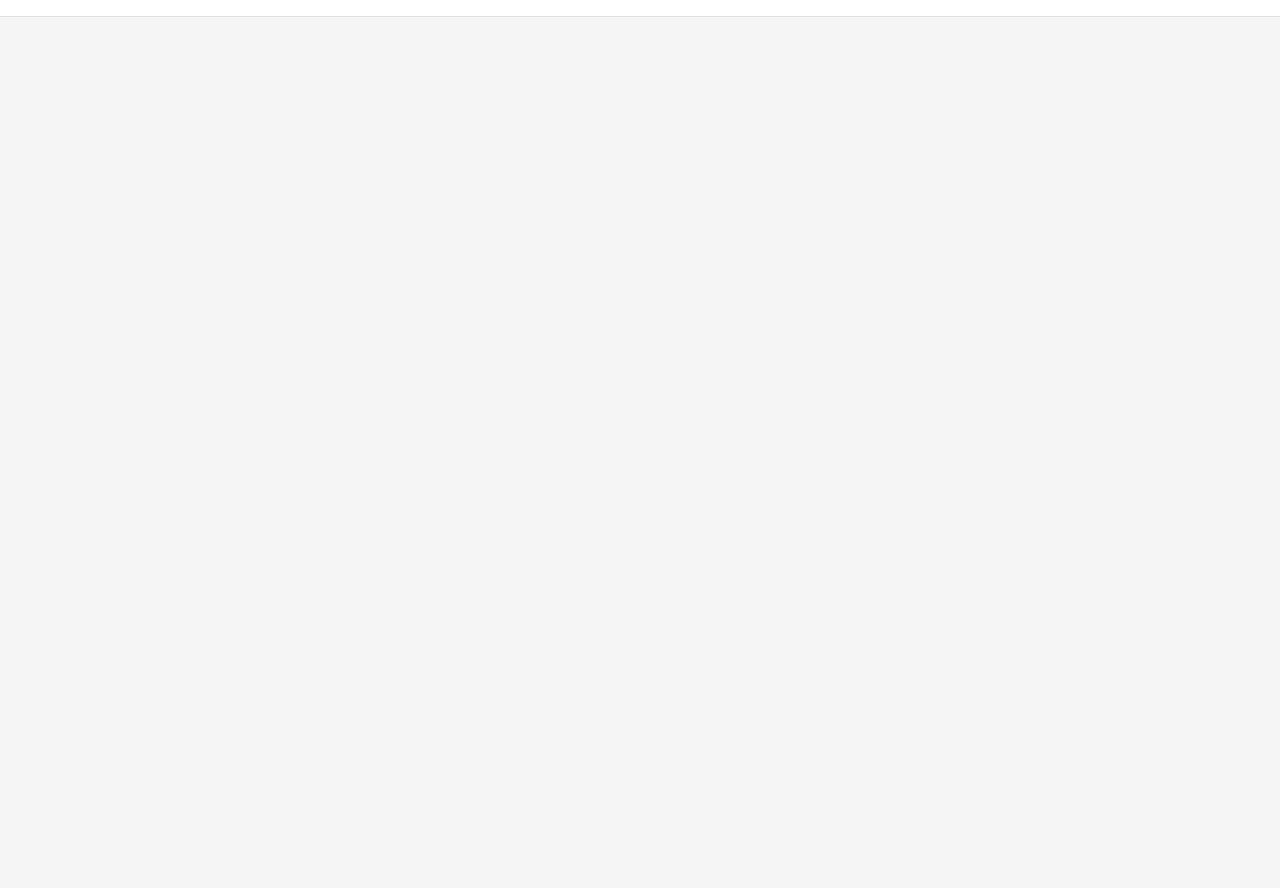 scroll, scrollTop: 0, scrollLeft: 0, axis: both 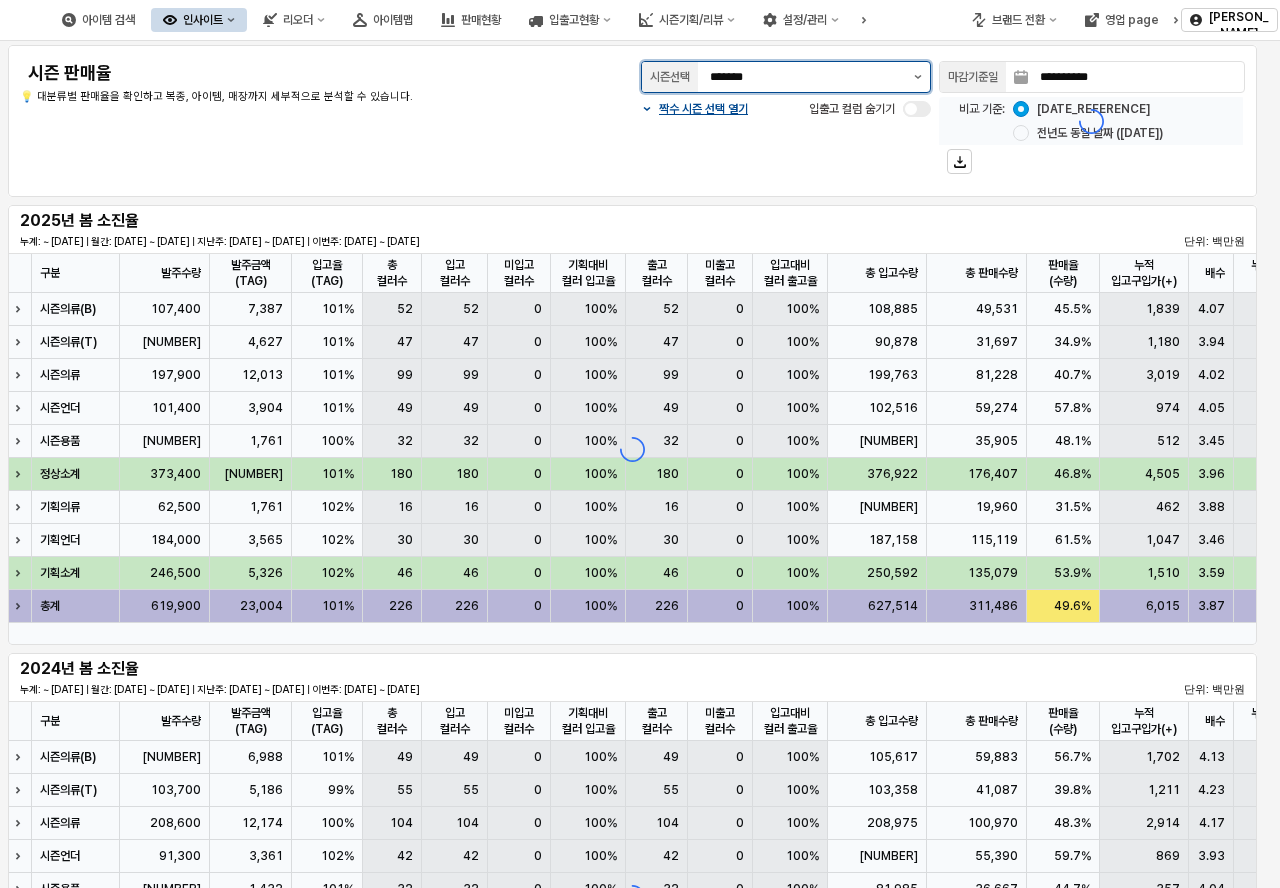 click at bounding box center (918, 77) 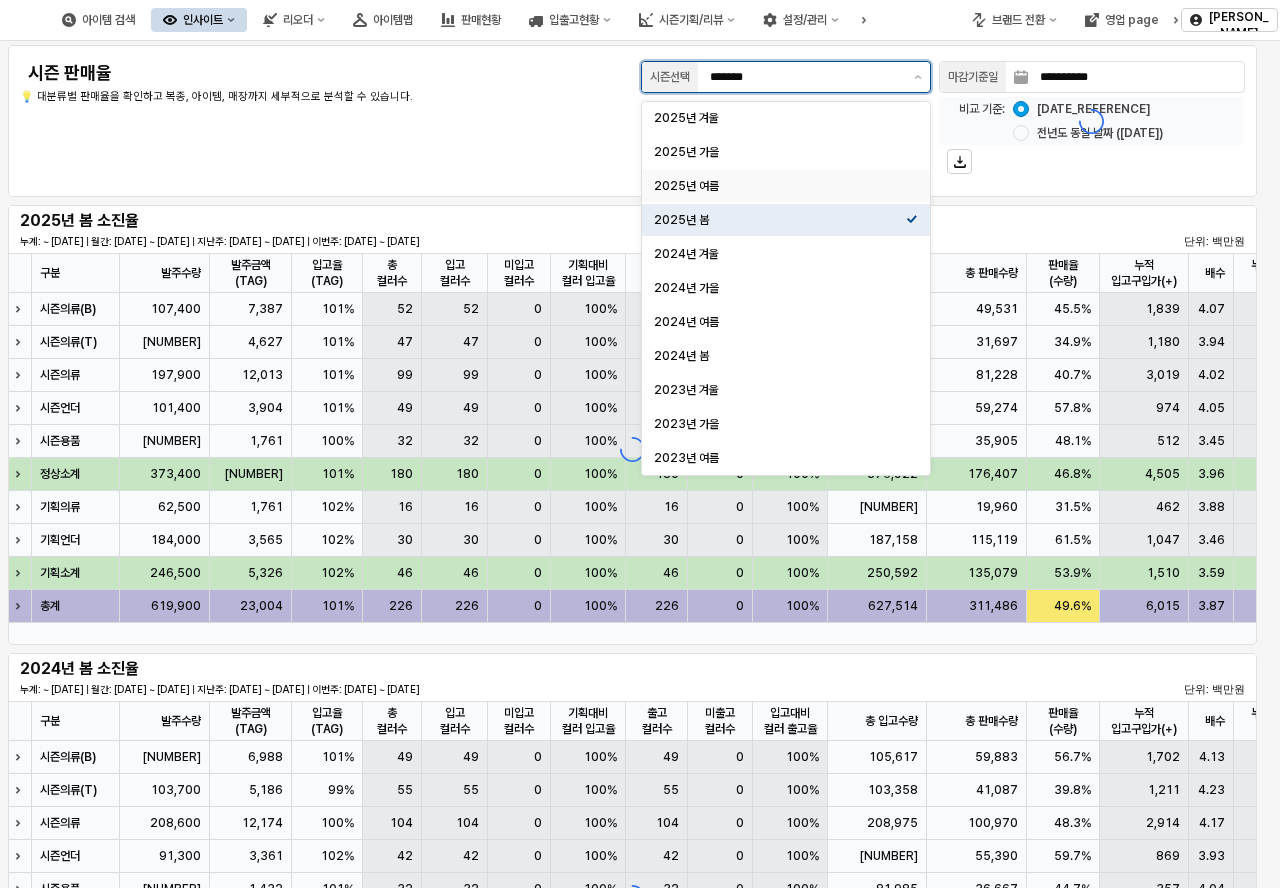 click on "2025년 여름" at bounding box center (780, 186) 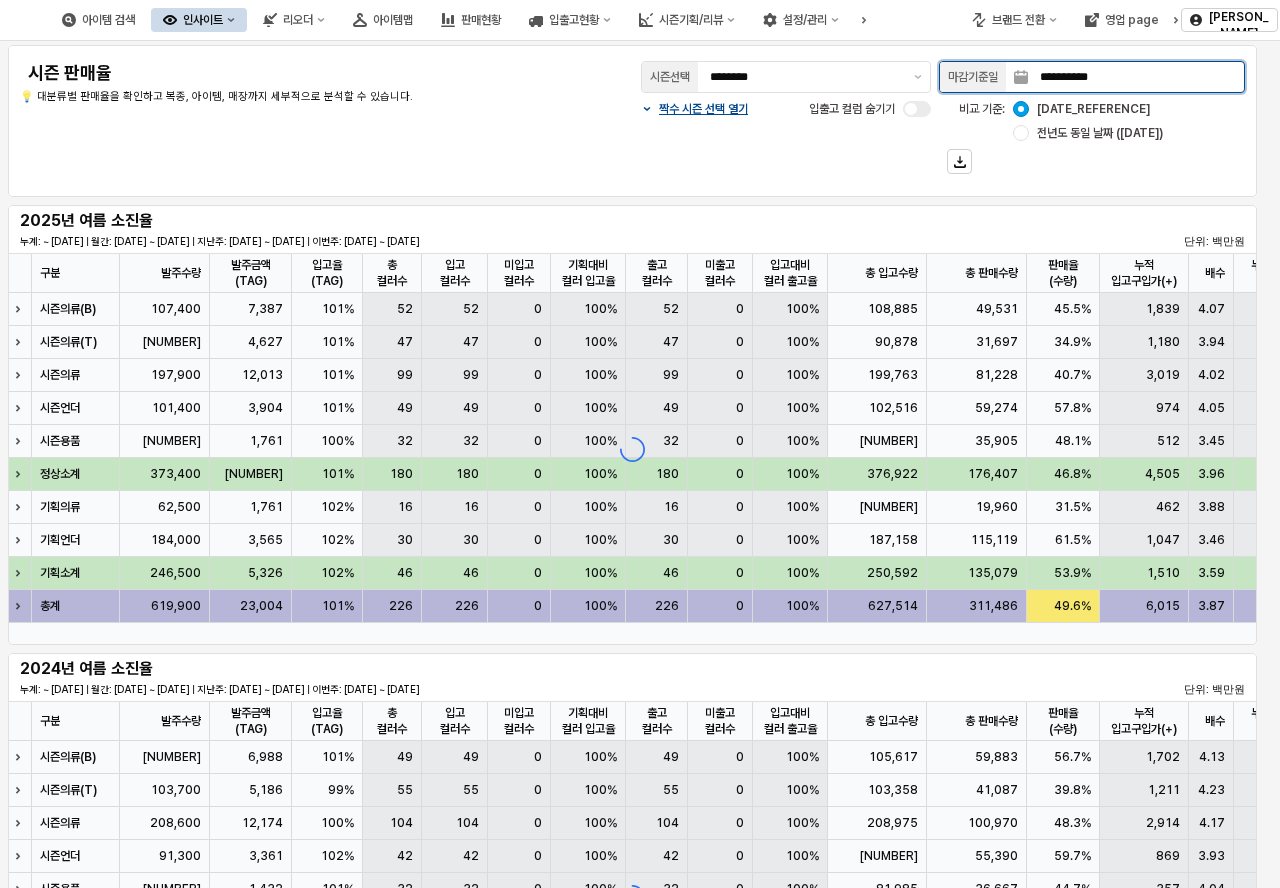 drag, startPoint x: 1130, startPoint y: 77, endPoint x: 1107, endPoint y: 84, distance: 24.04163 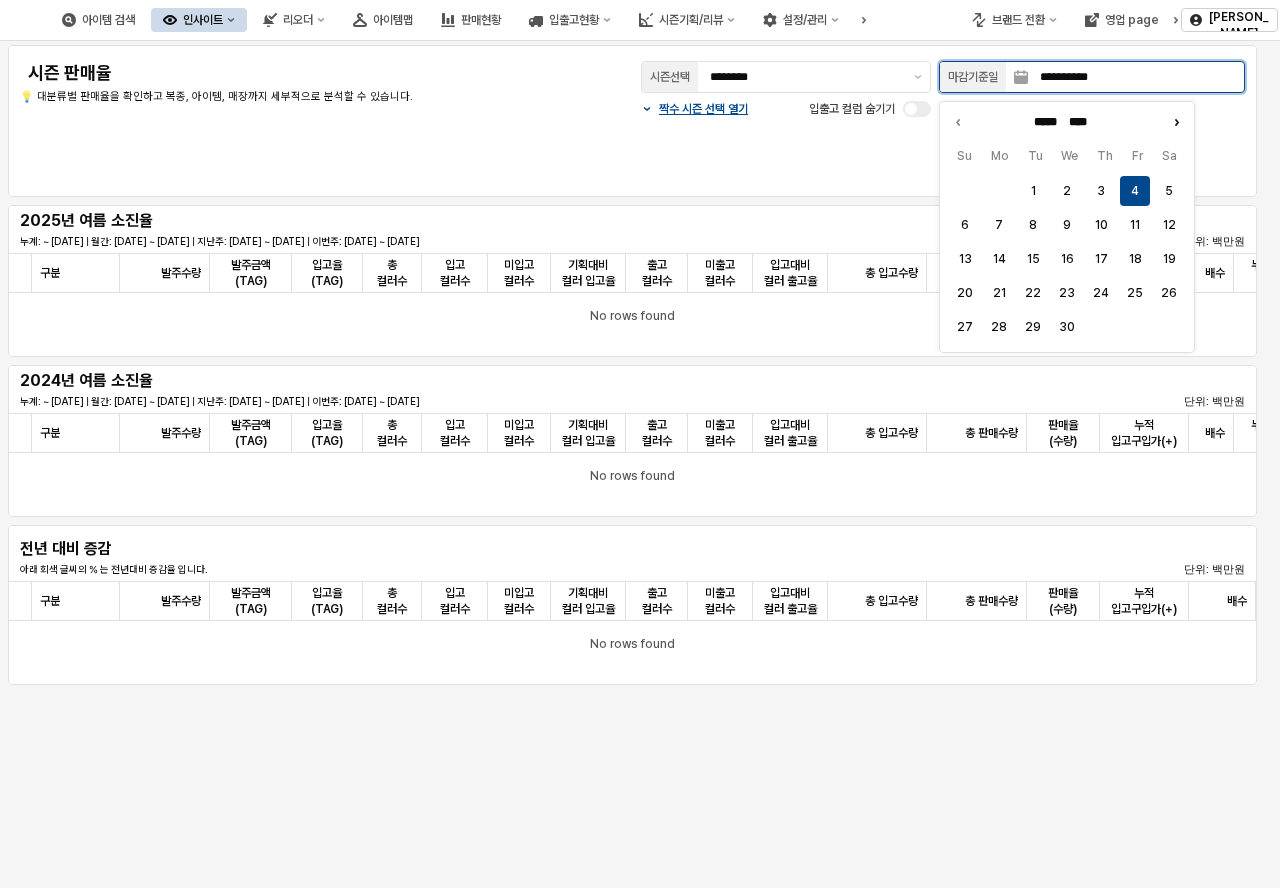 click 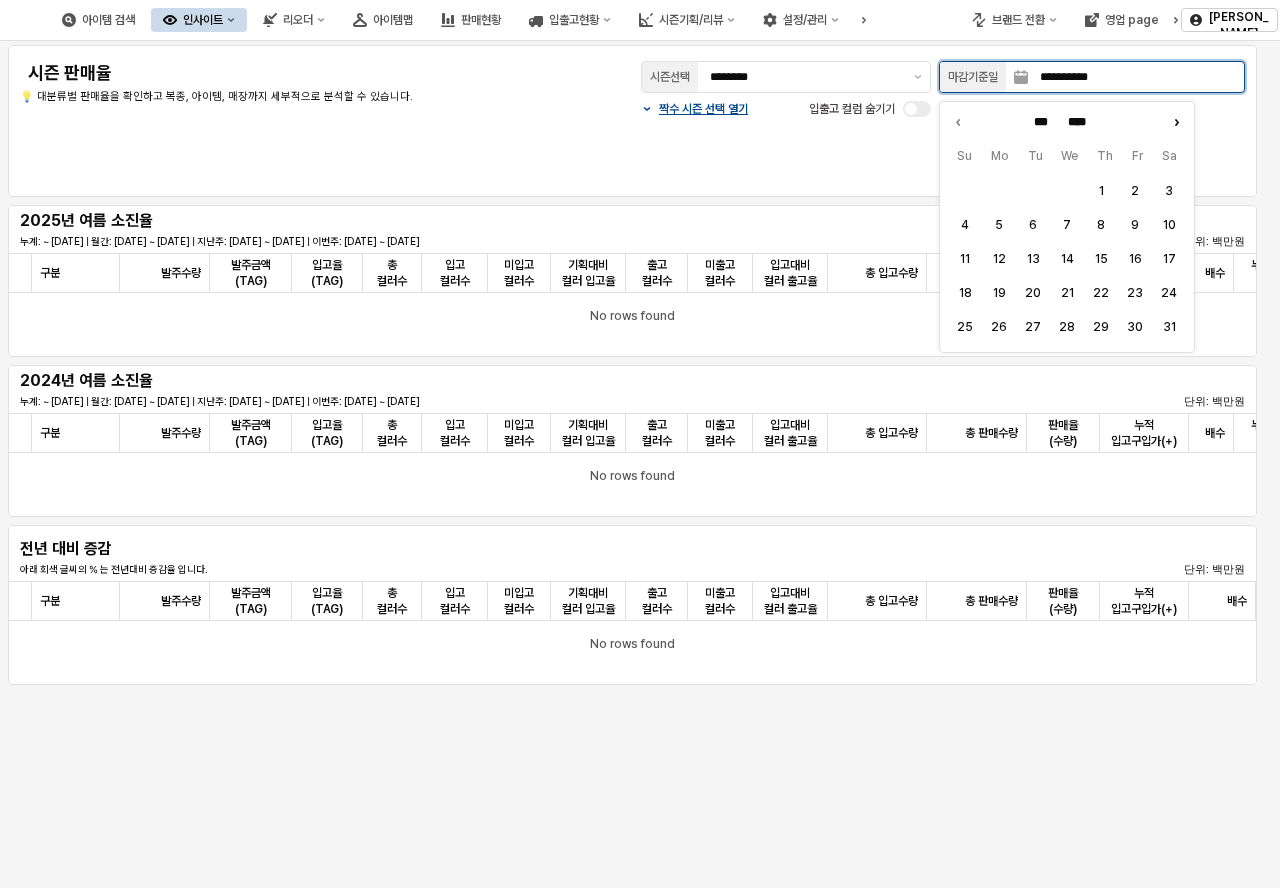 click 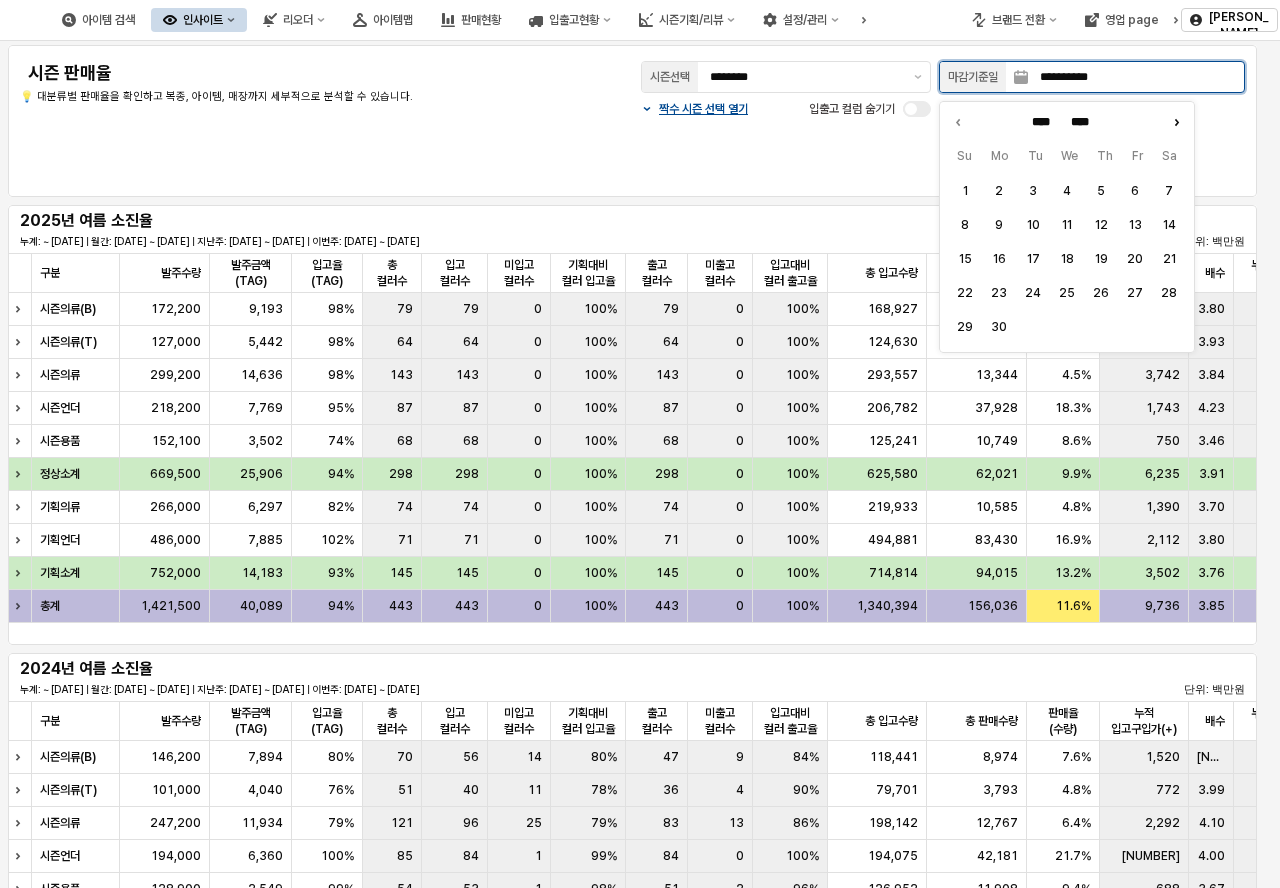 click 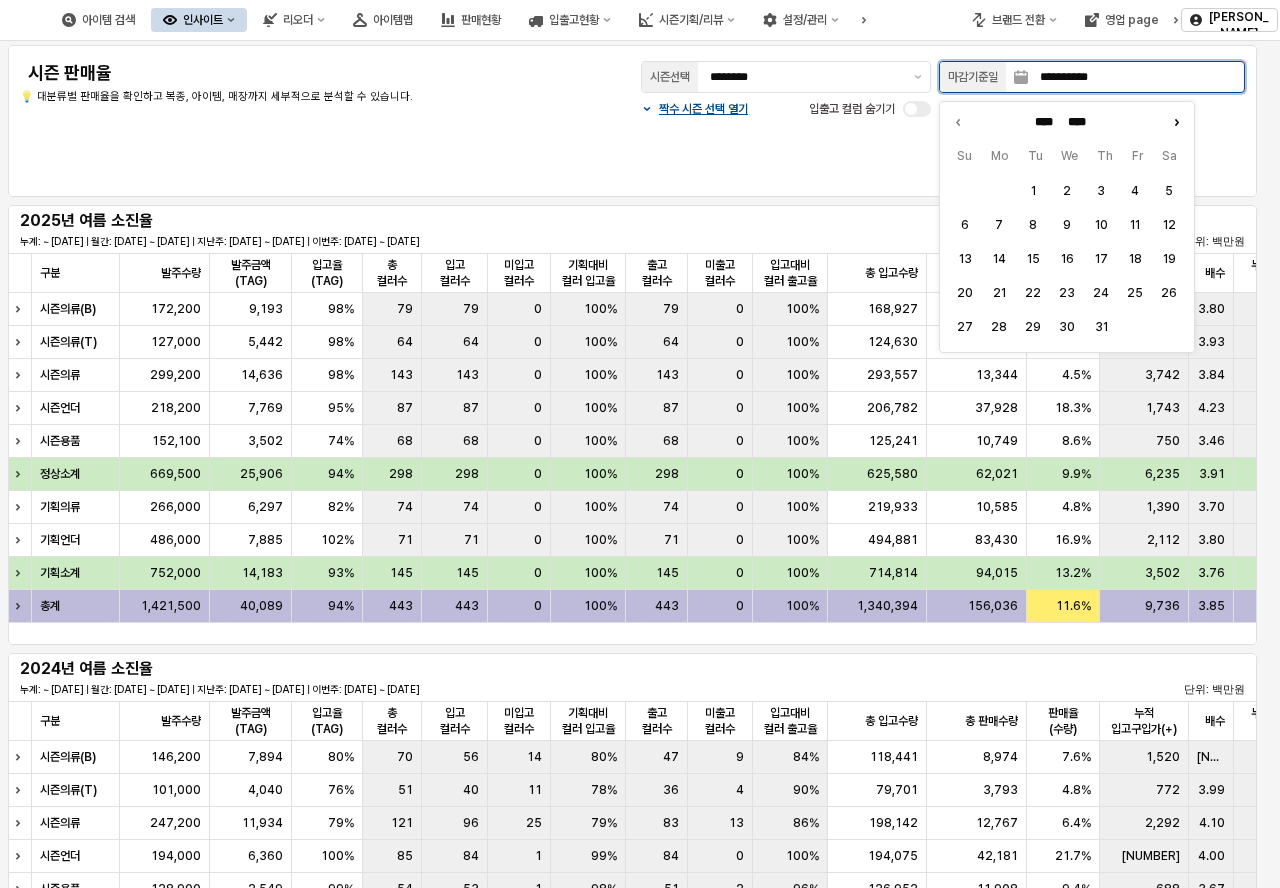 click 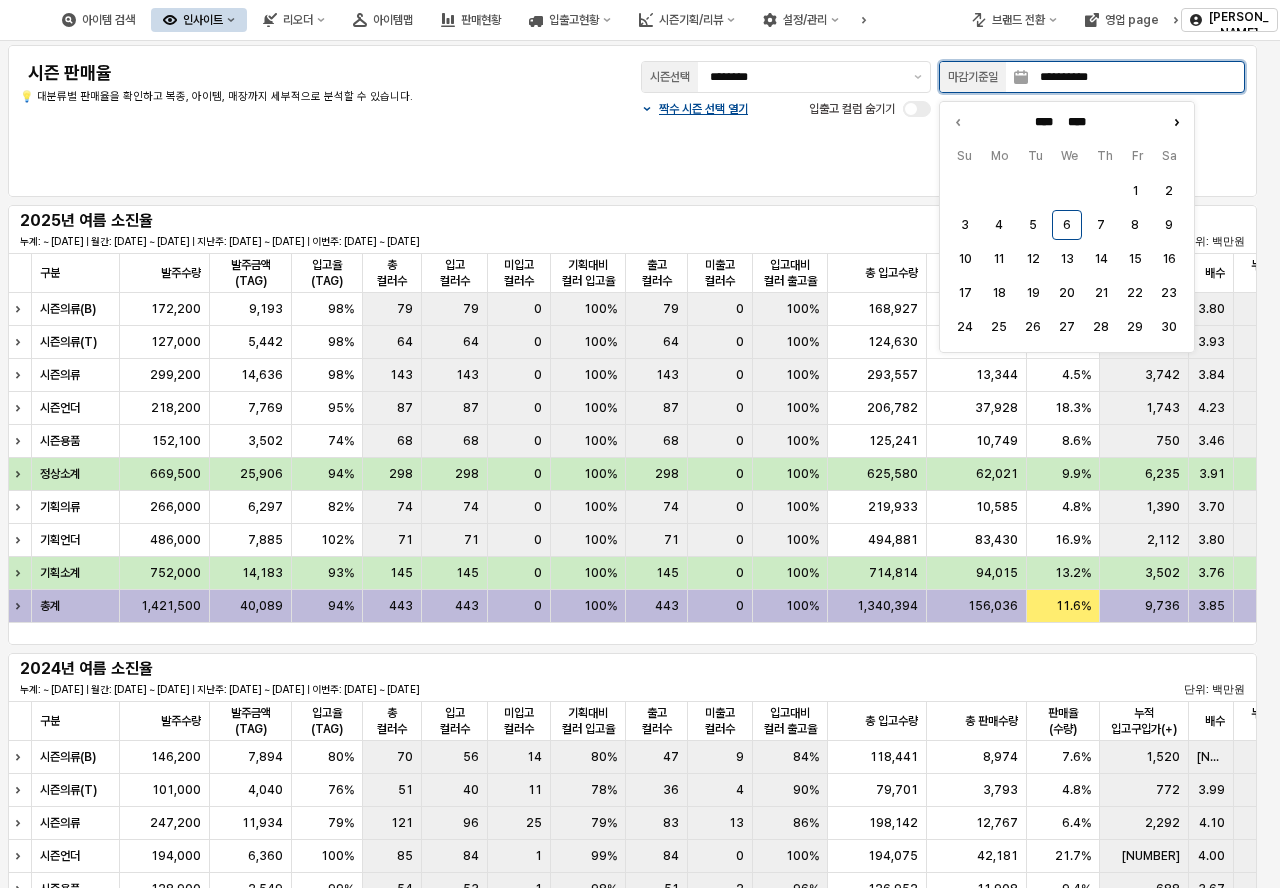 type on "******" 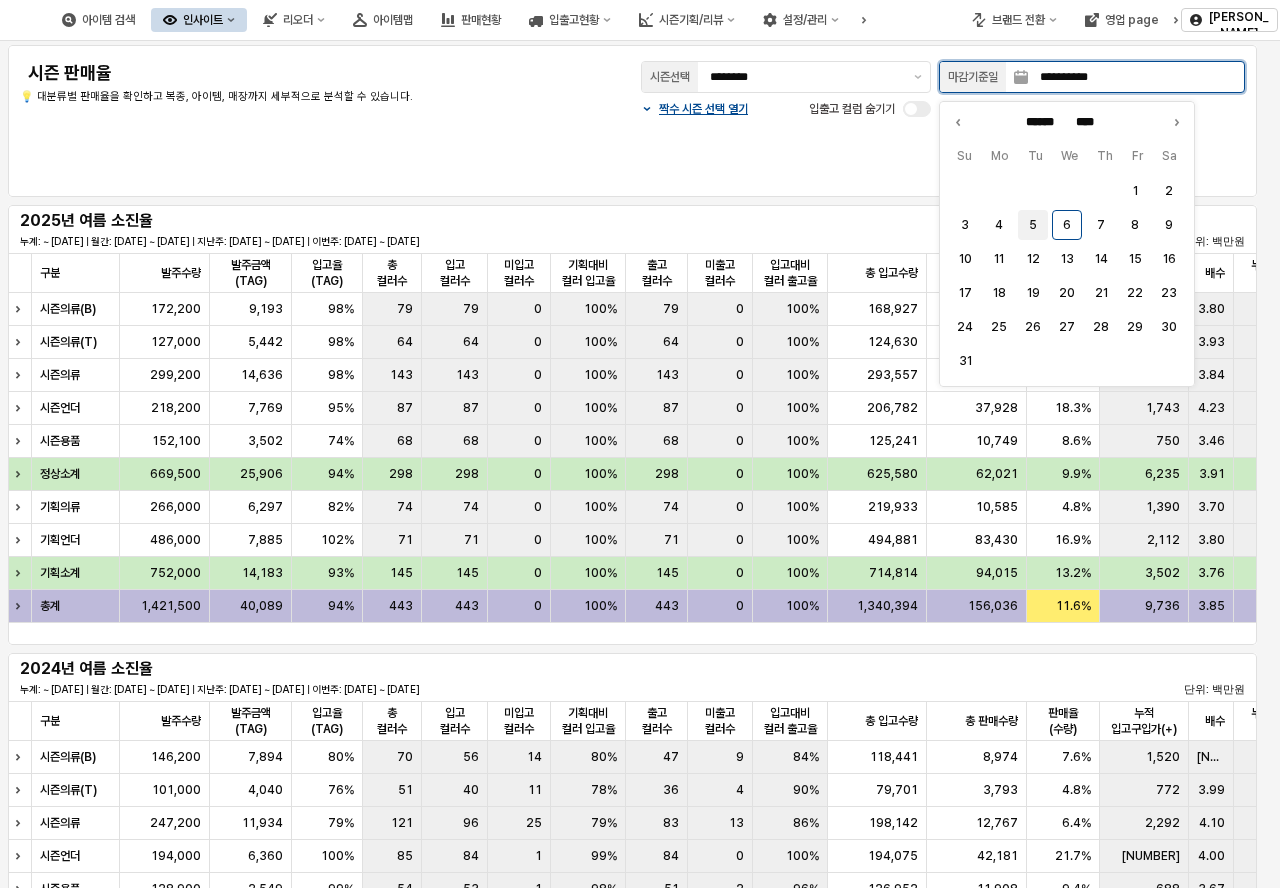 click on "5" at bounding box center [1033, 225] 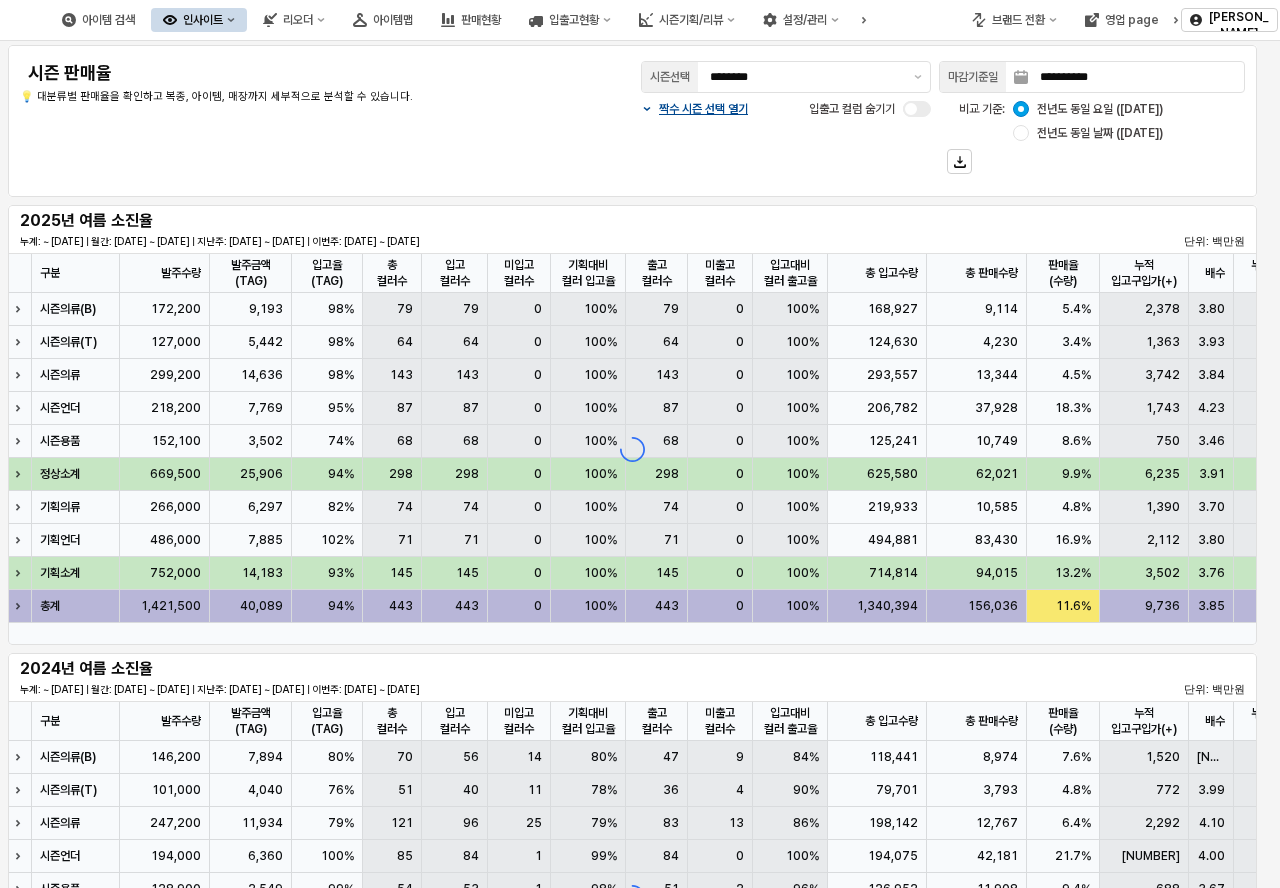 click on "비교 기준: 전년도 동일 요일 (2024-08-06) 전년도 동일 날짜 (2024-08-05)" at bounding box center [1092, 137] 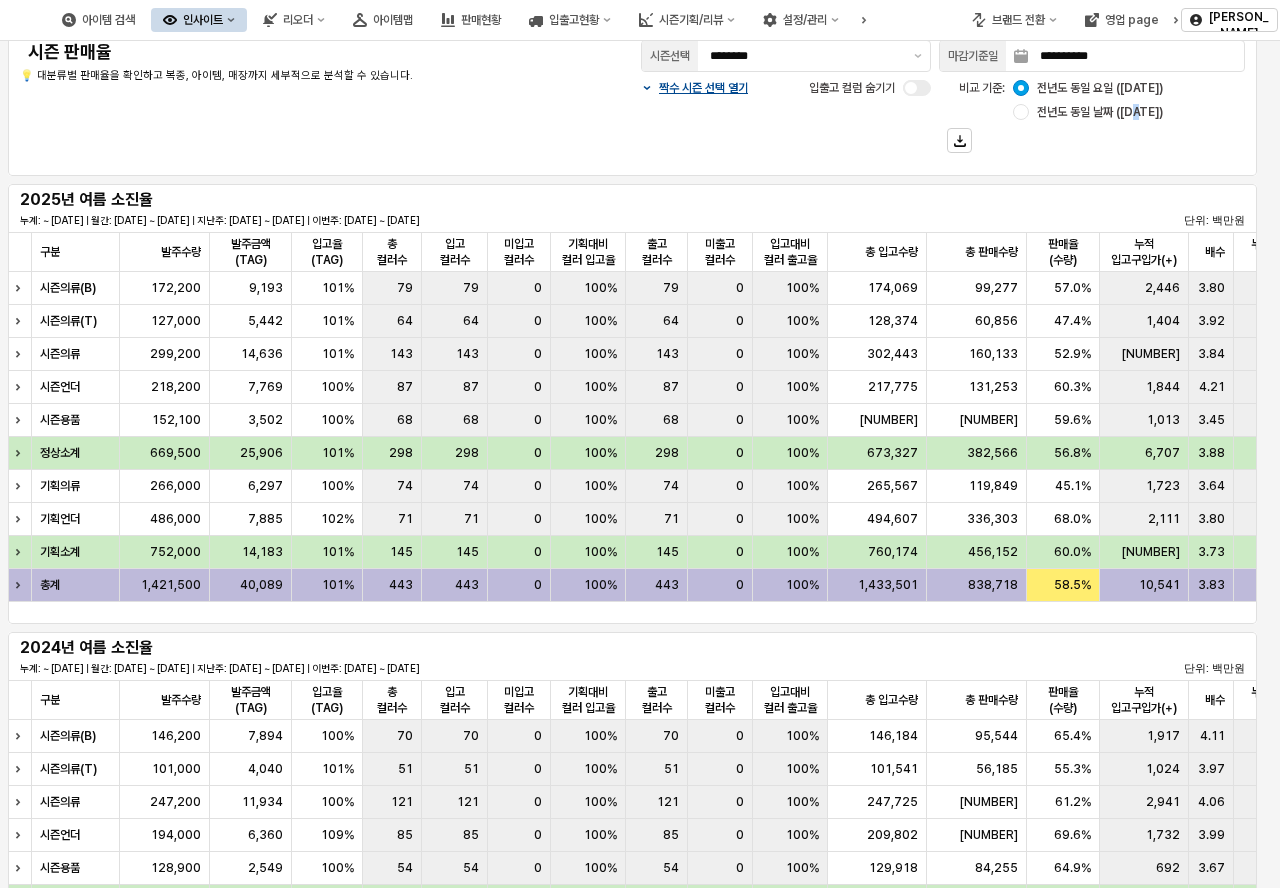 scroll, scrollTop: 0, scrollLeft: 0, axis: both 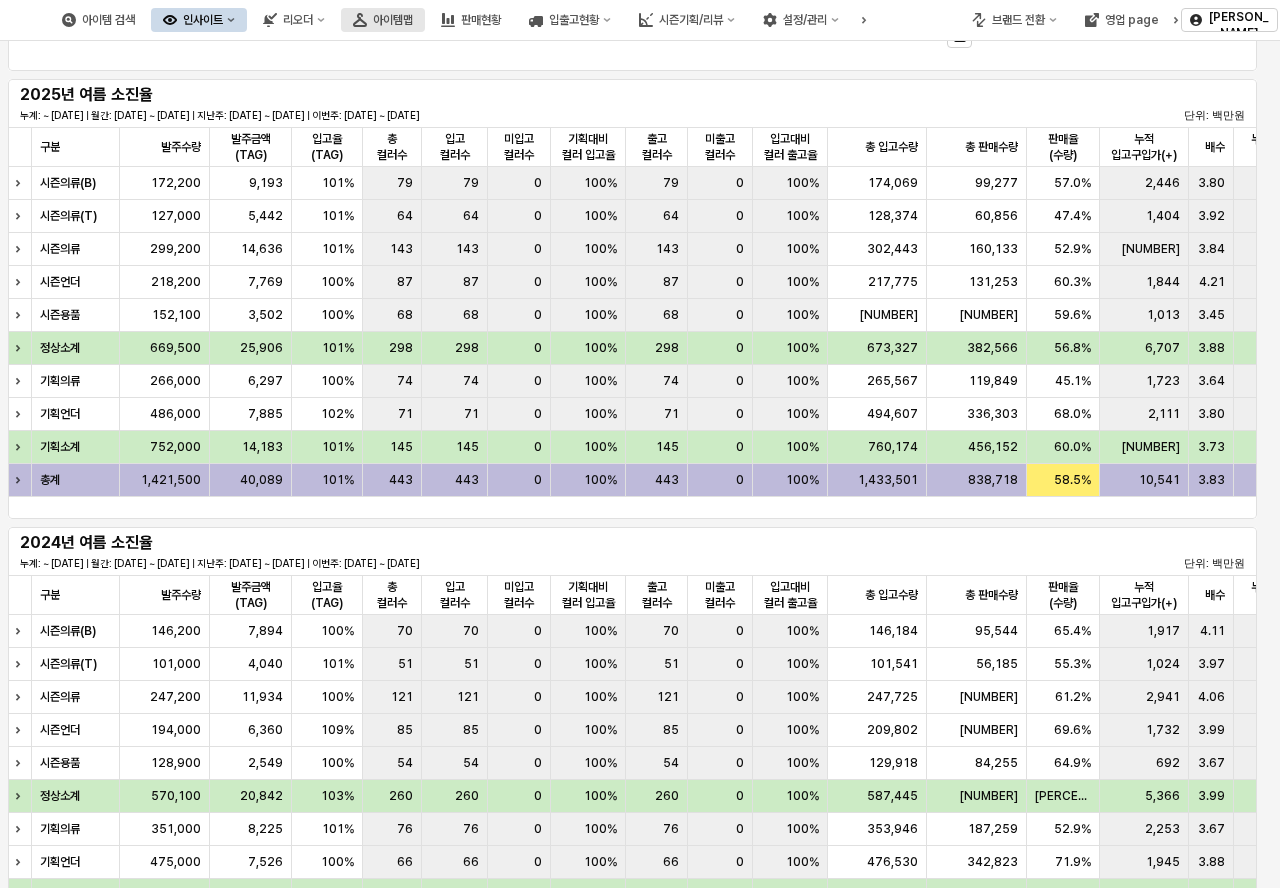 click on "아이템맵" at bounding box center (393, 20) 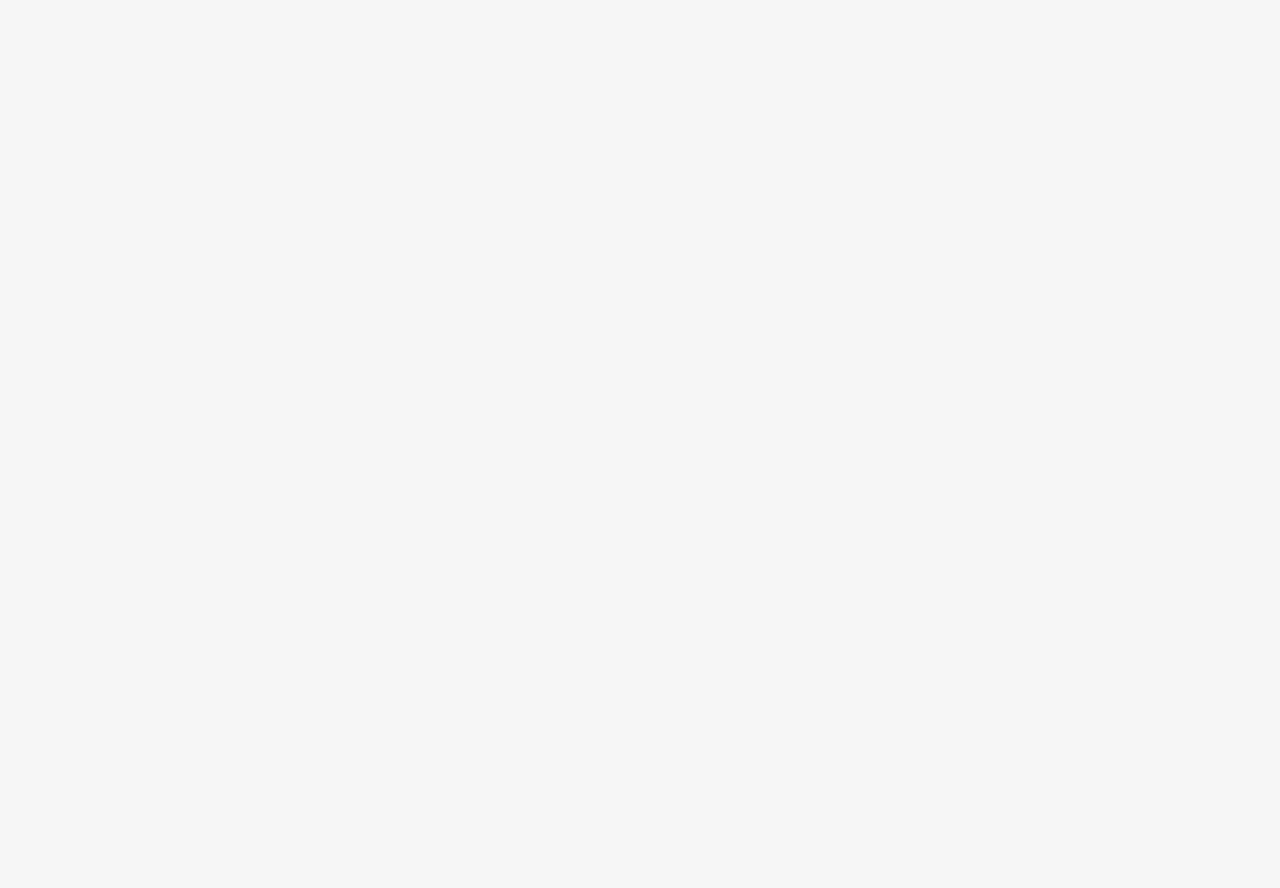 scroll, scrollTop: 0, scrollLeft: 0, axis: both 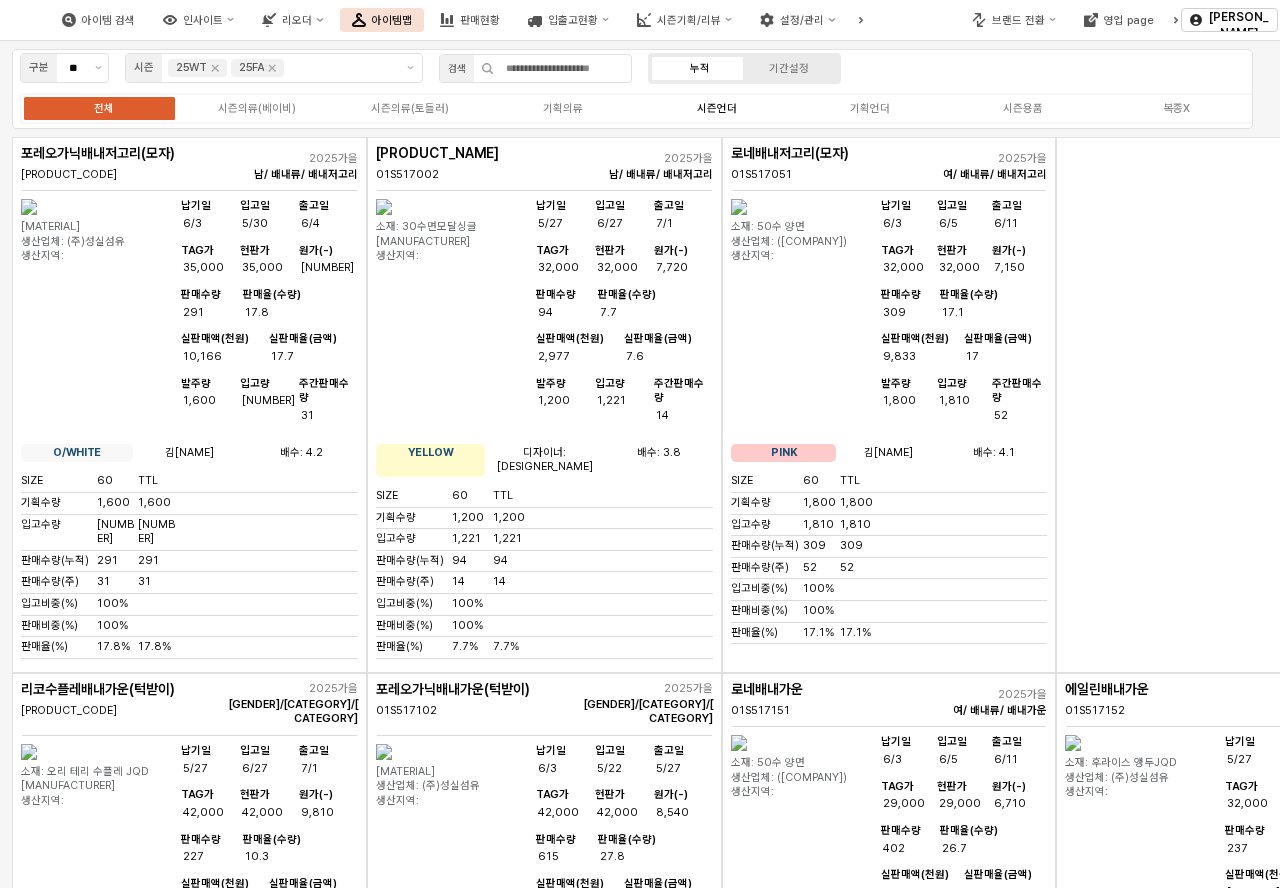 click on "시즌언더" at bounding box center [717, 108] 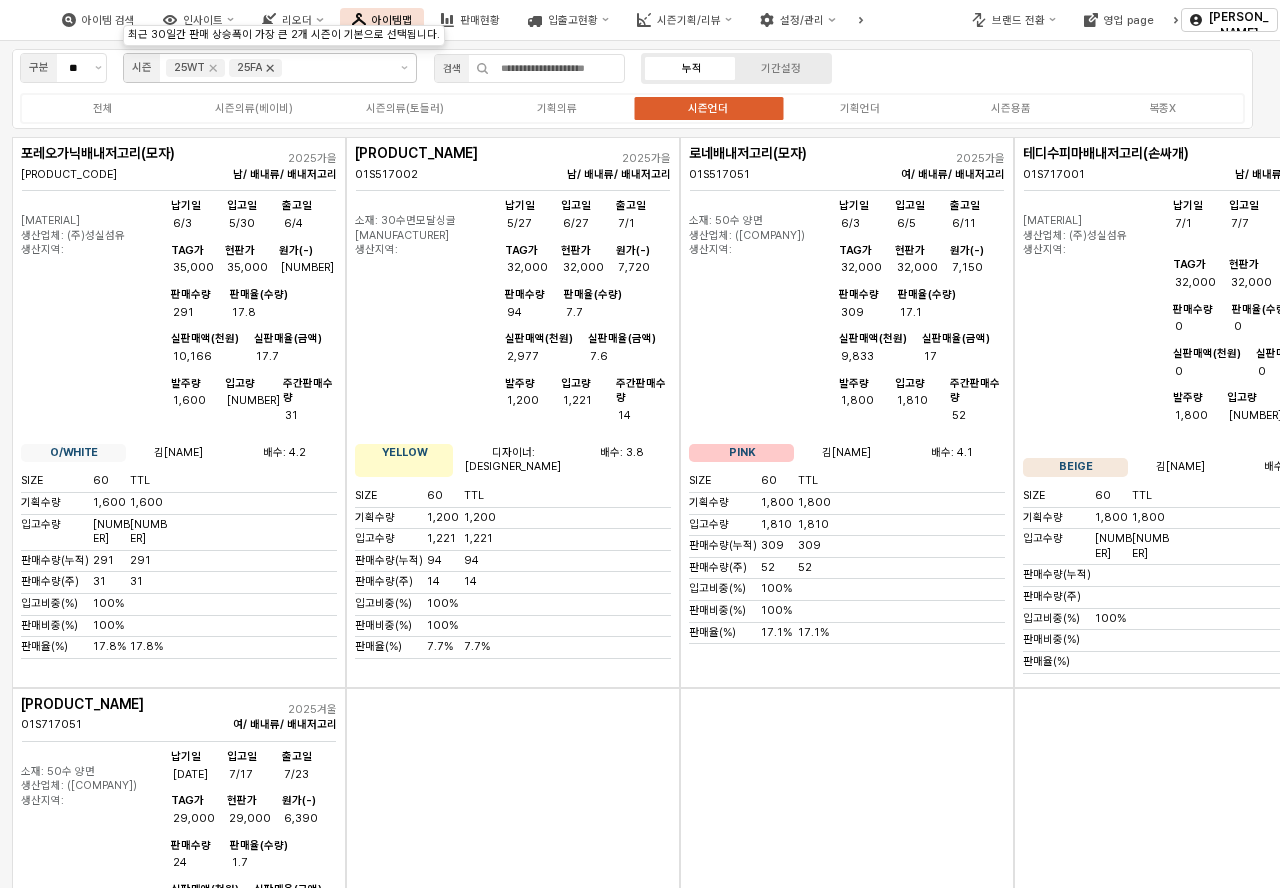 click 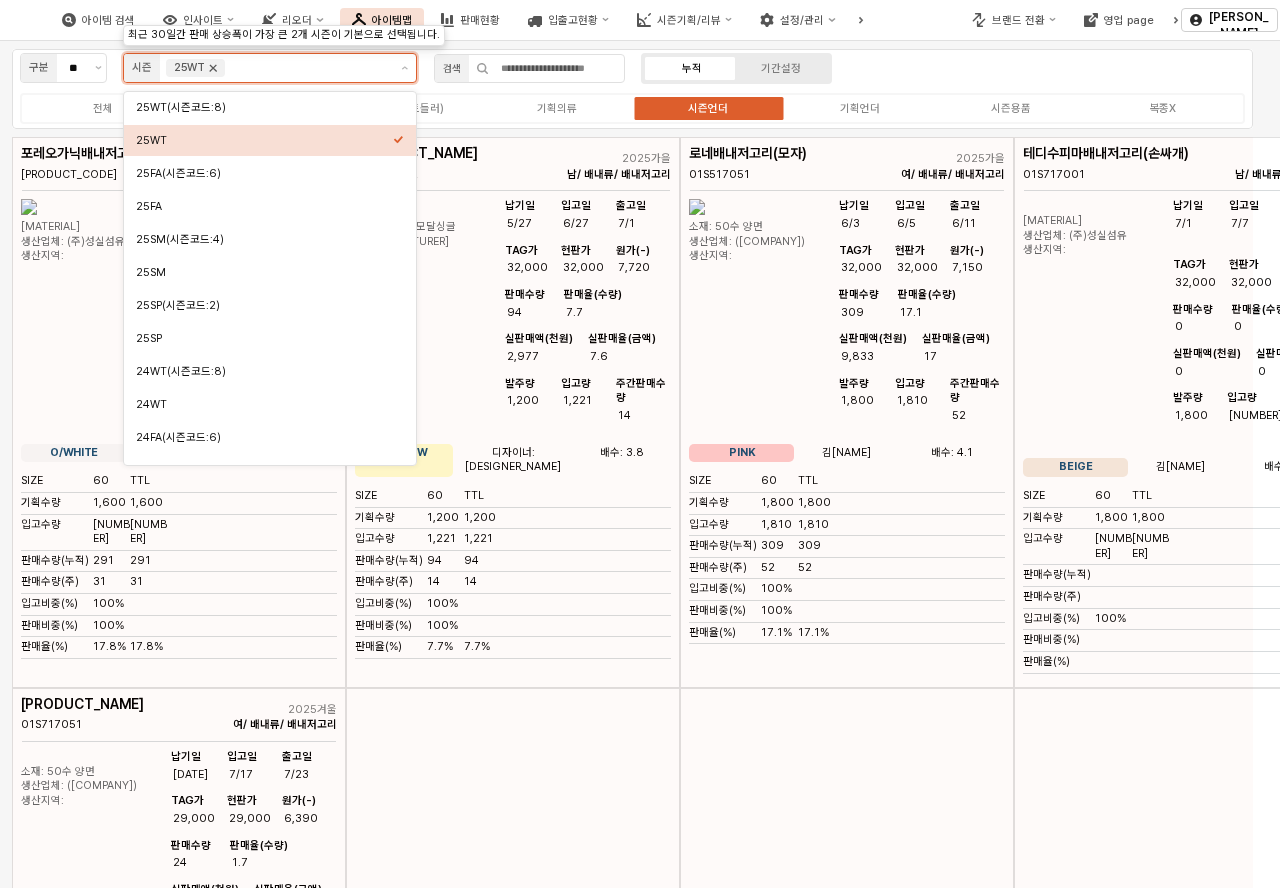 click 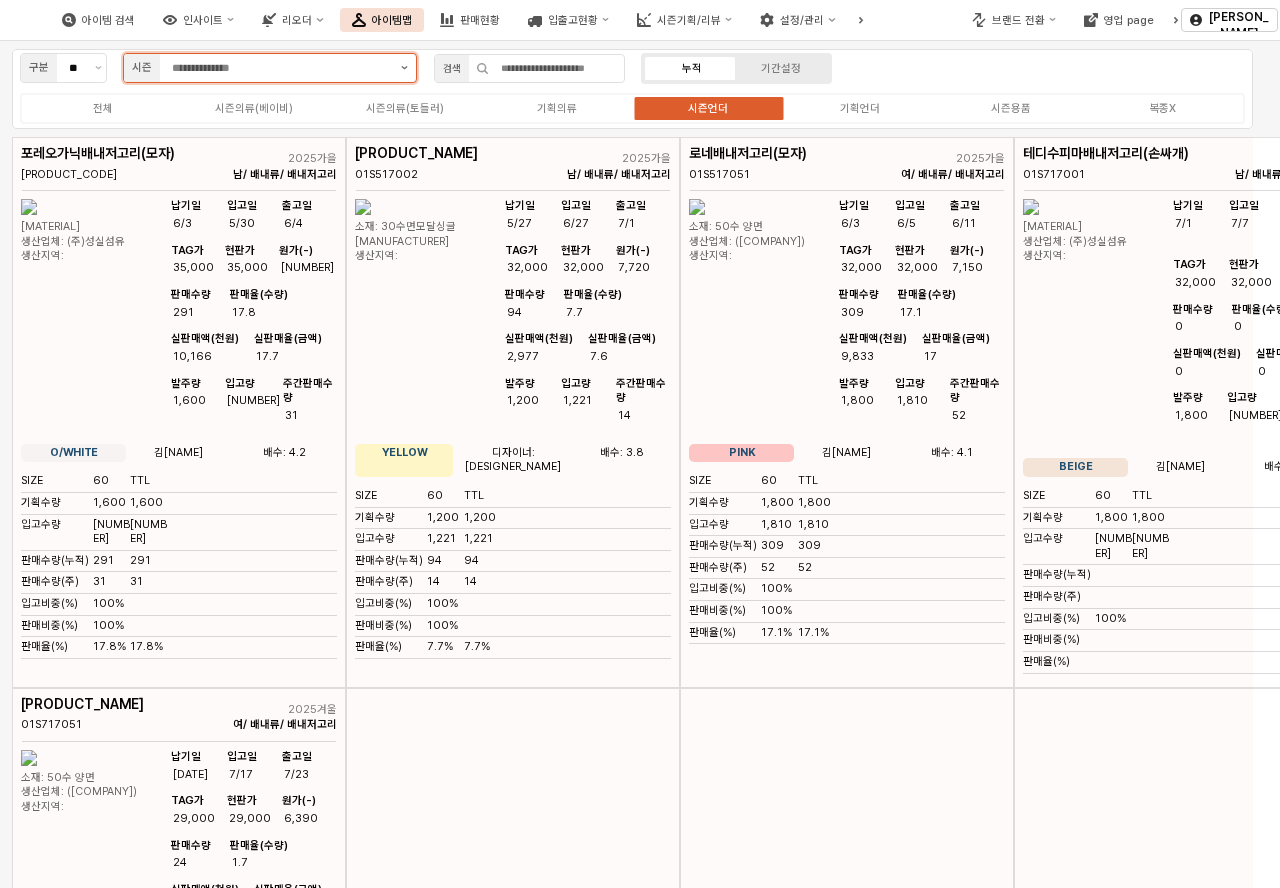 click at bounding box center [404, 68] 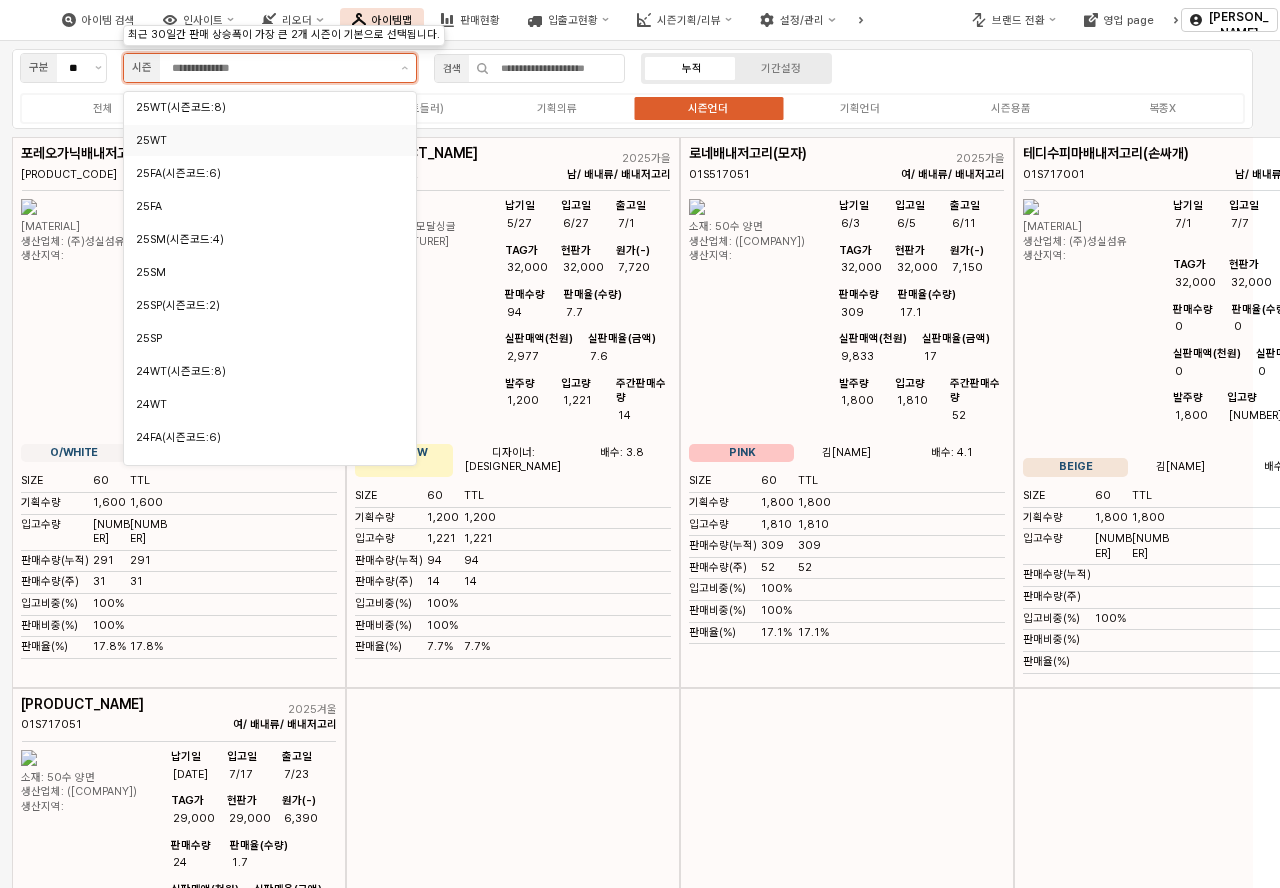click on "25WT" at bounding box center (264, 140) 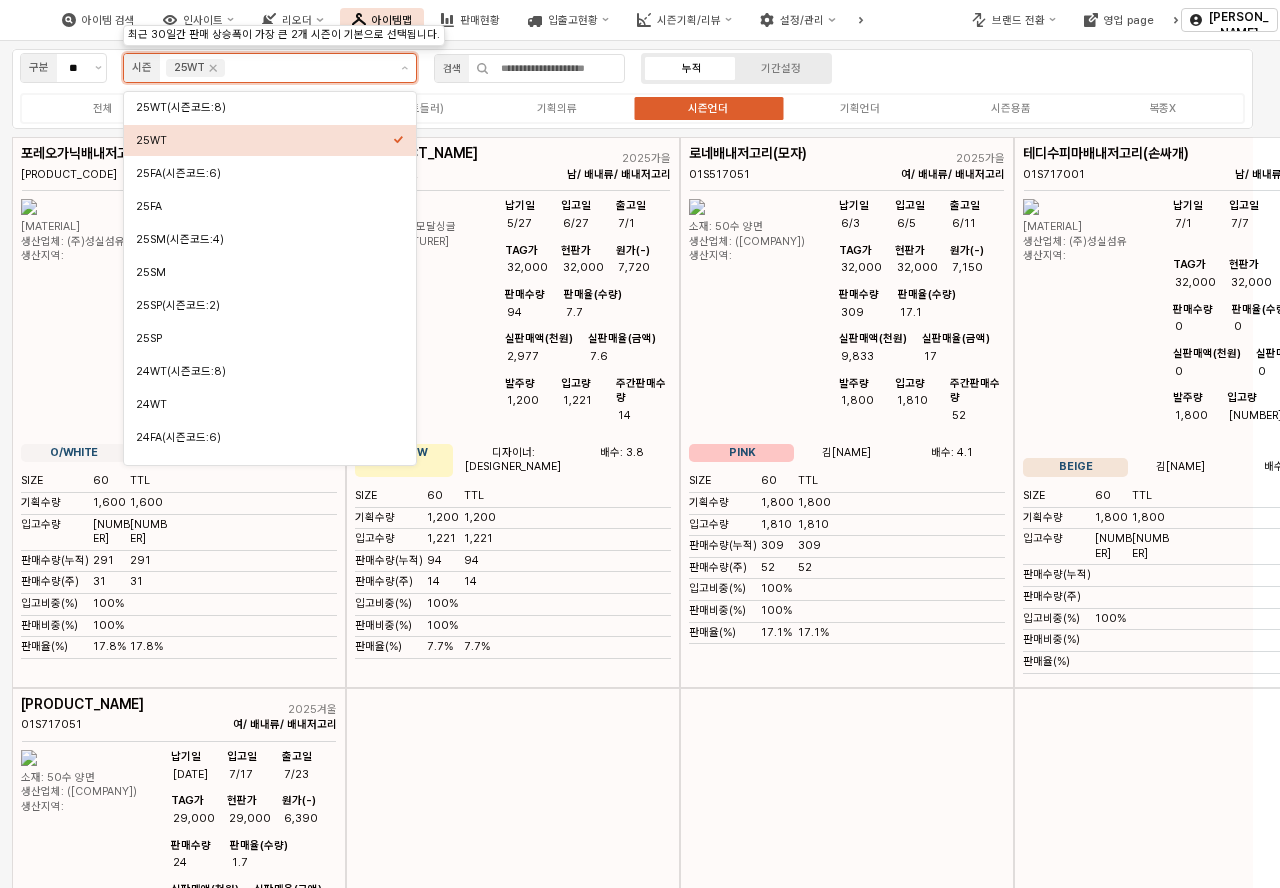 click on "25WT" at bounding box center (264, 140) 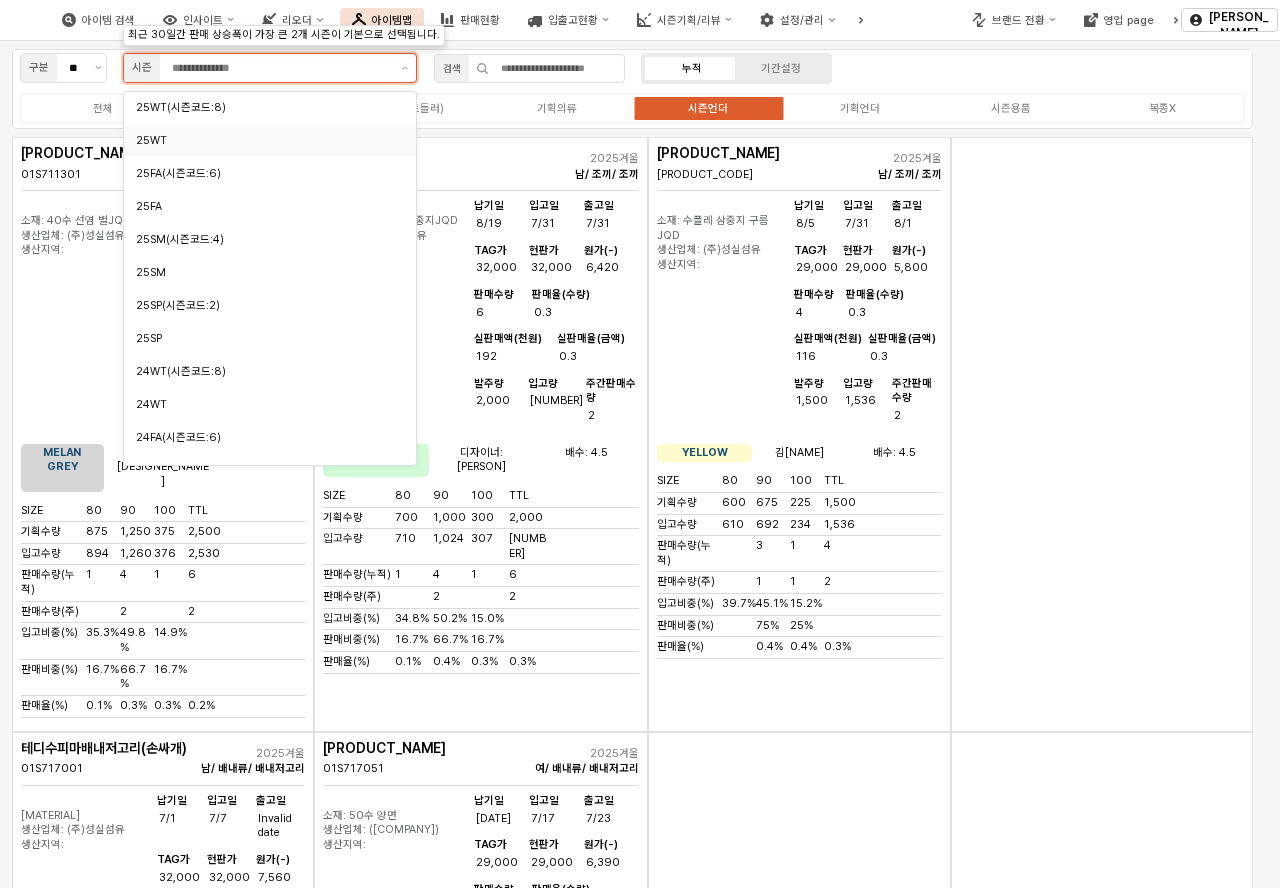 click on "25WT" at bounding box center [264, 140] 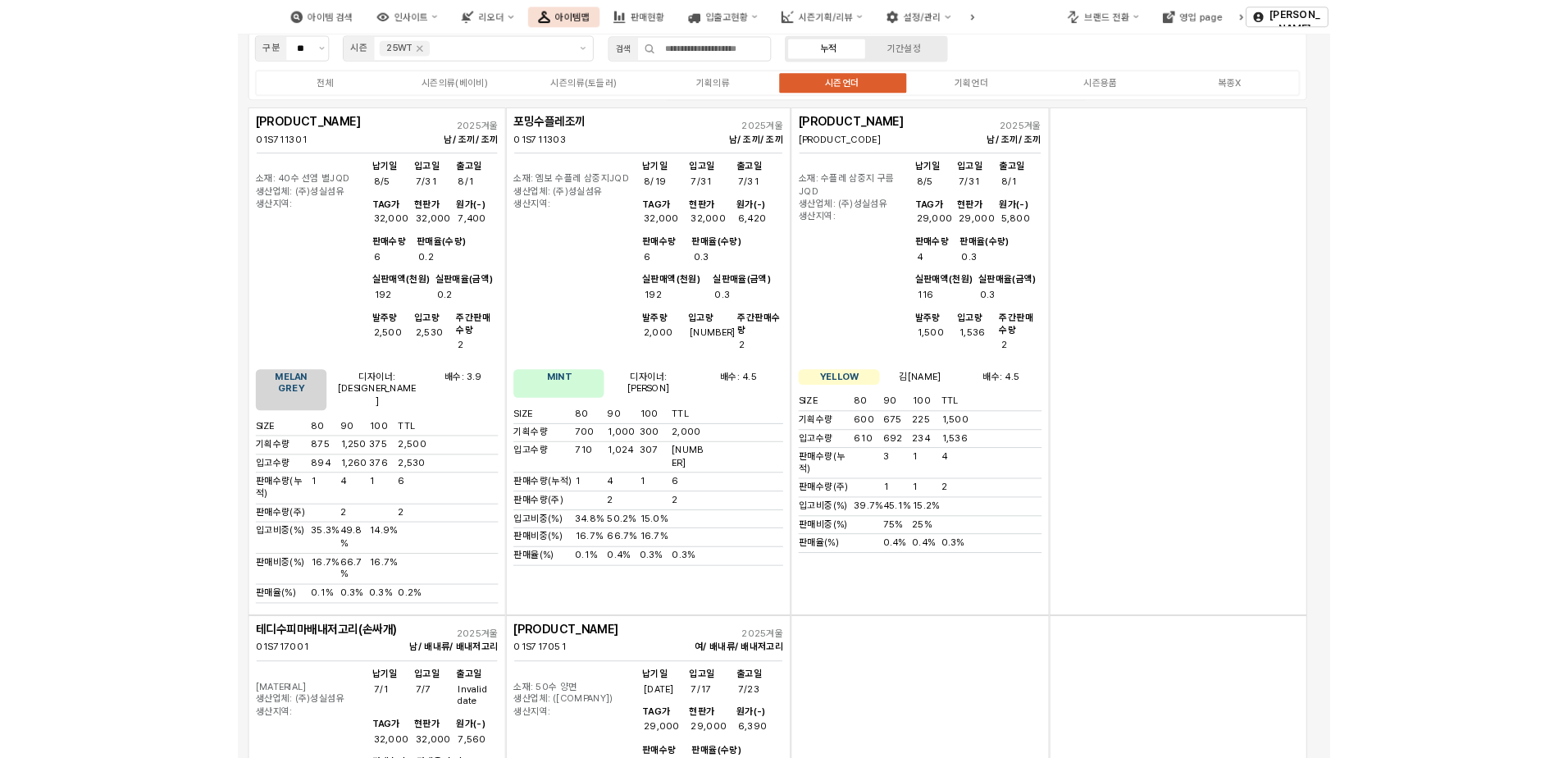 scroll, scrollTop: 0, scrollLeft: 0, axis: both 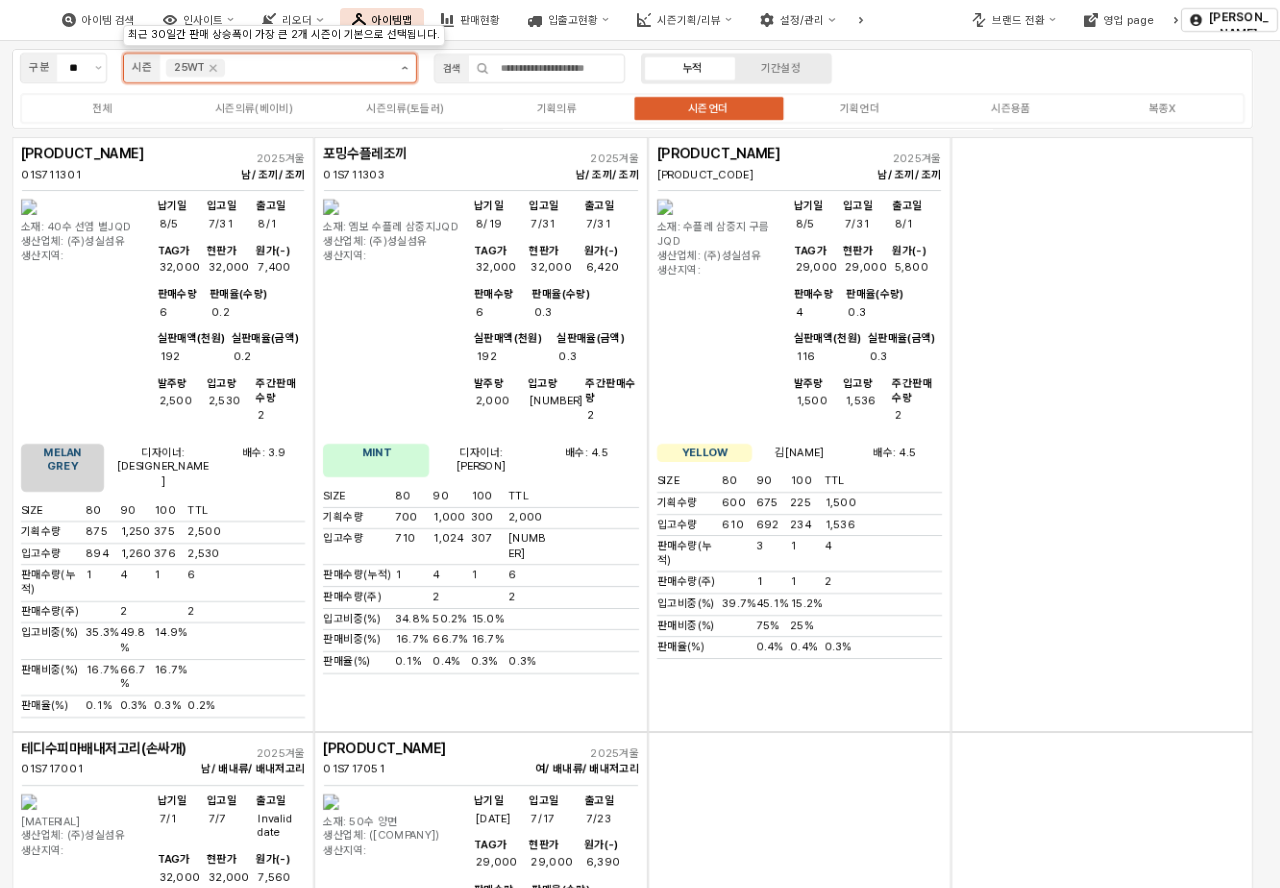 click at bounding box center (404, 68) 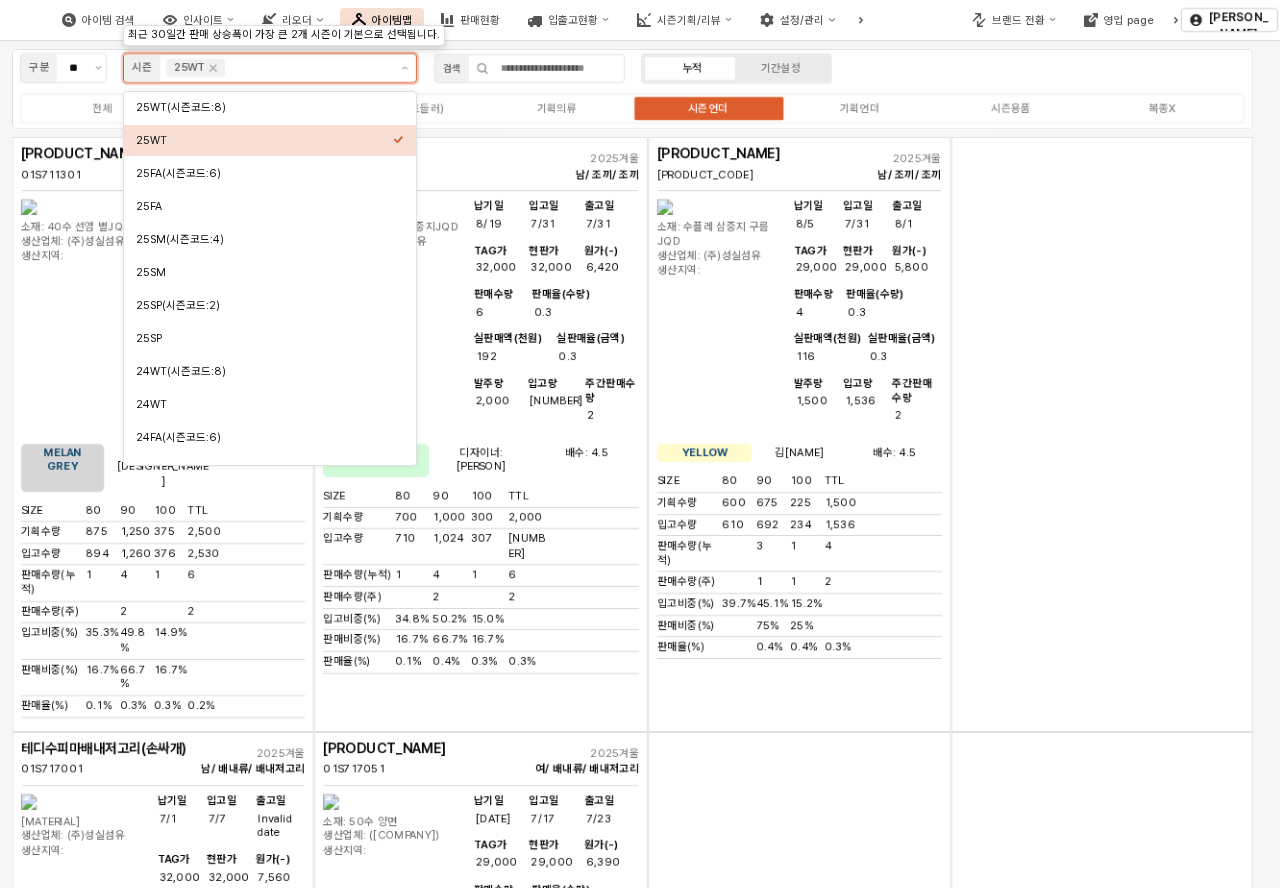 click 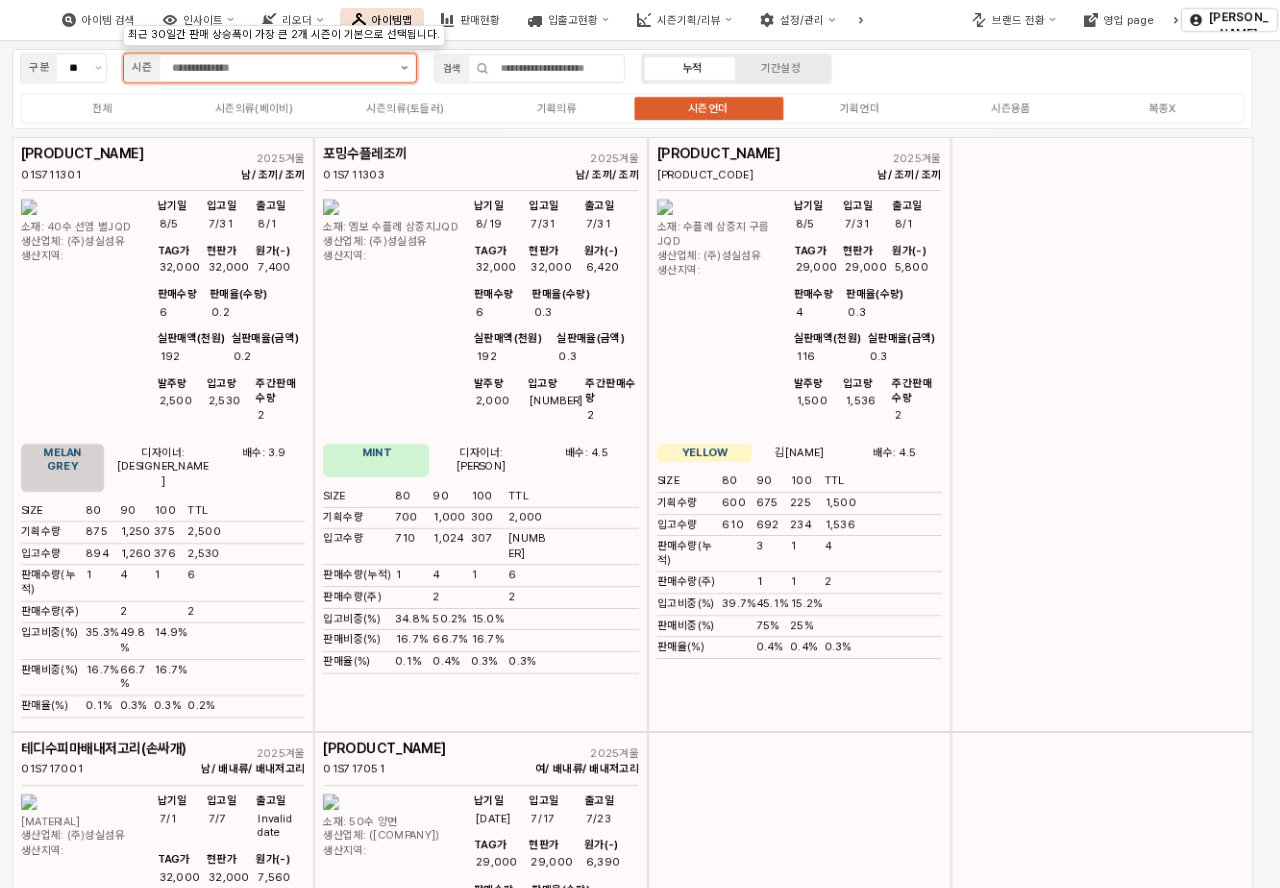 click at bounding box center (404, 68) 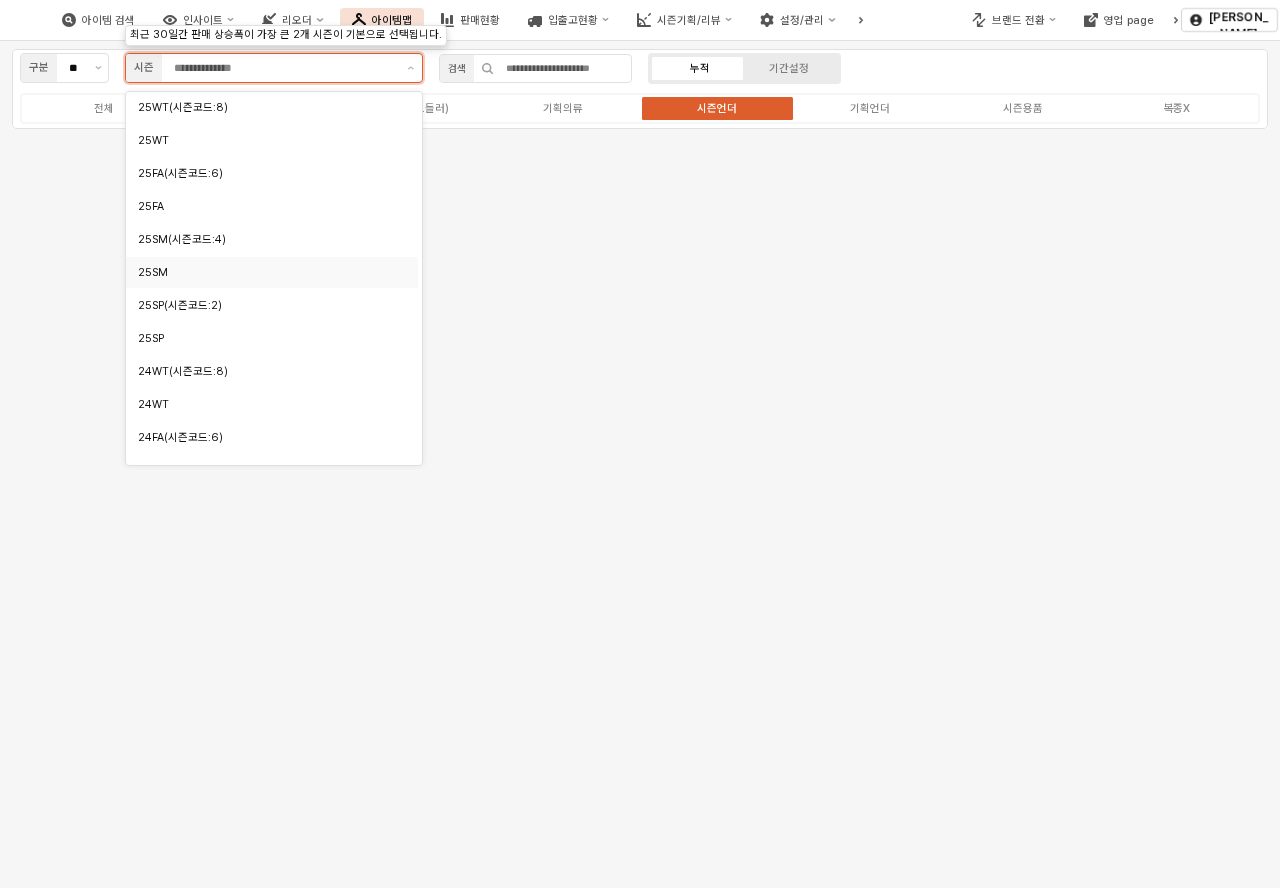 click on "25SM" at bounding box center (266, 272) 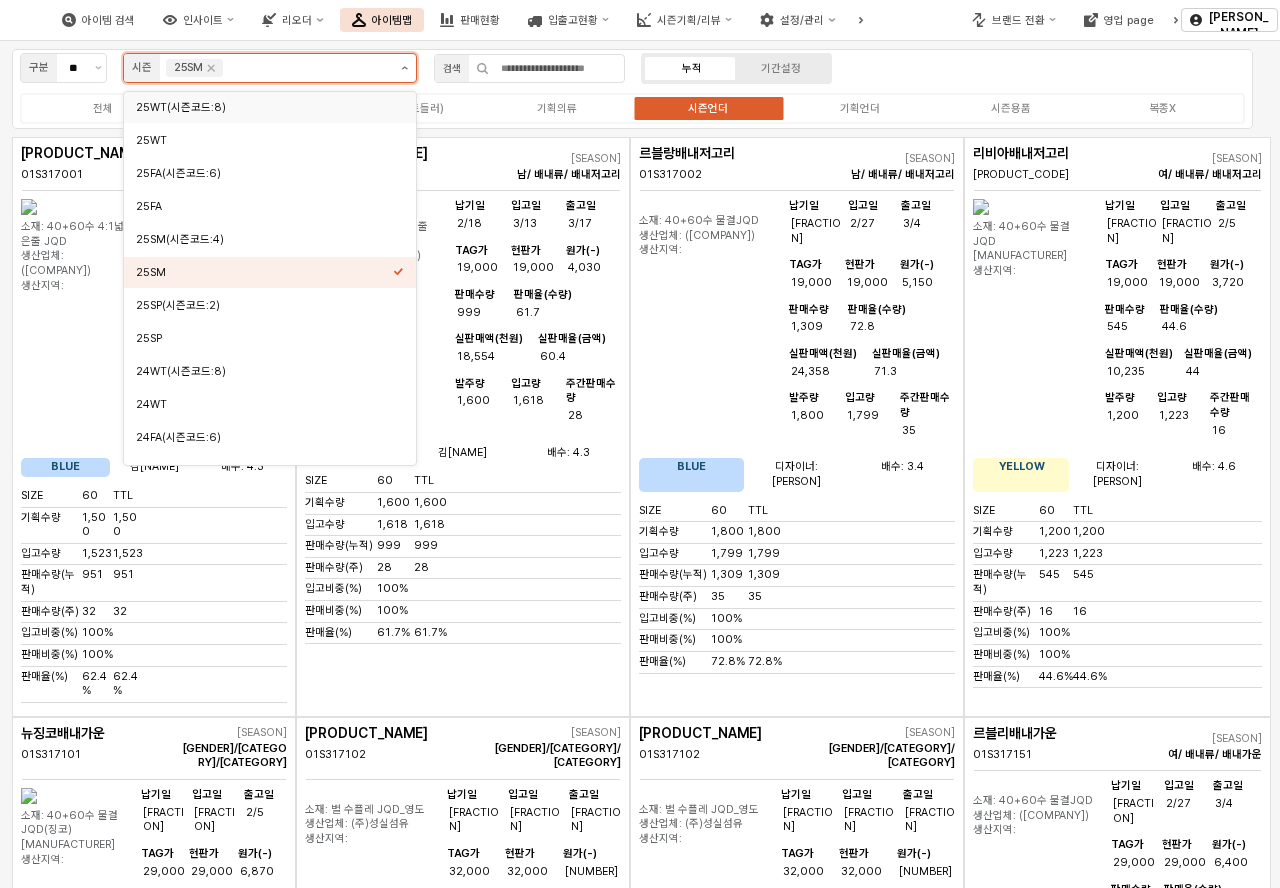 click at bounding box center (404, 68) 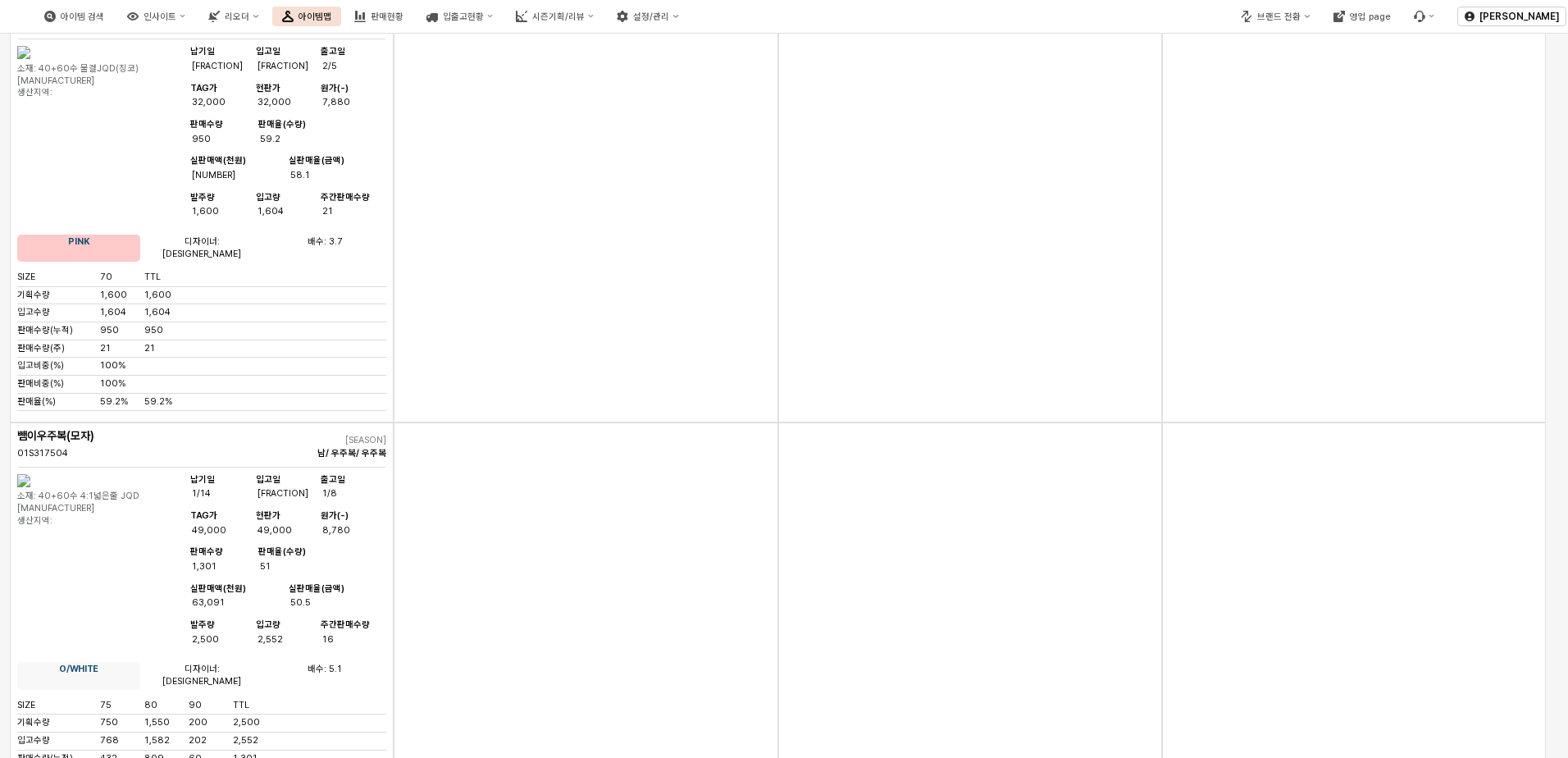 scroll, scrollTop: 1623, scrollLeft: 0, axis: vertical 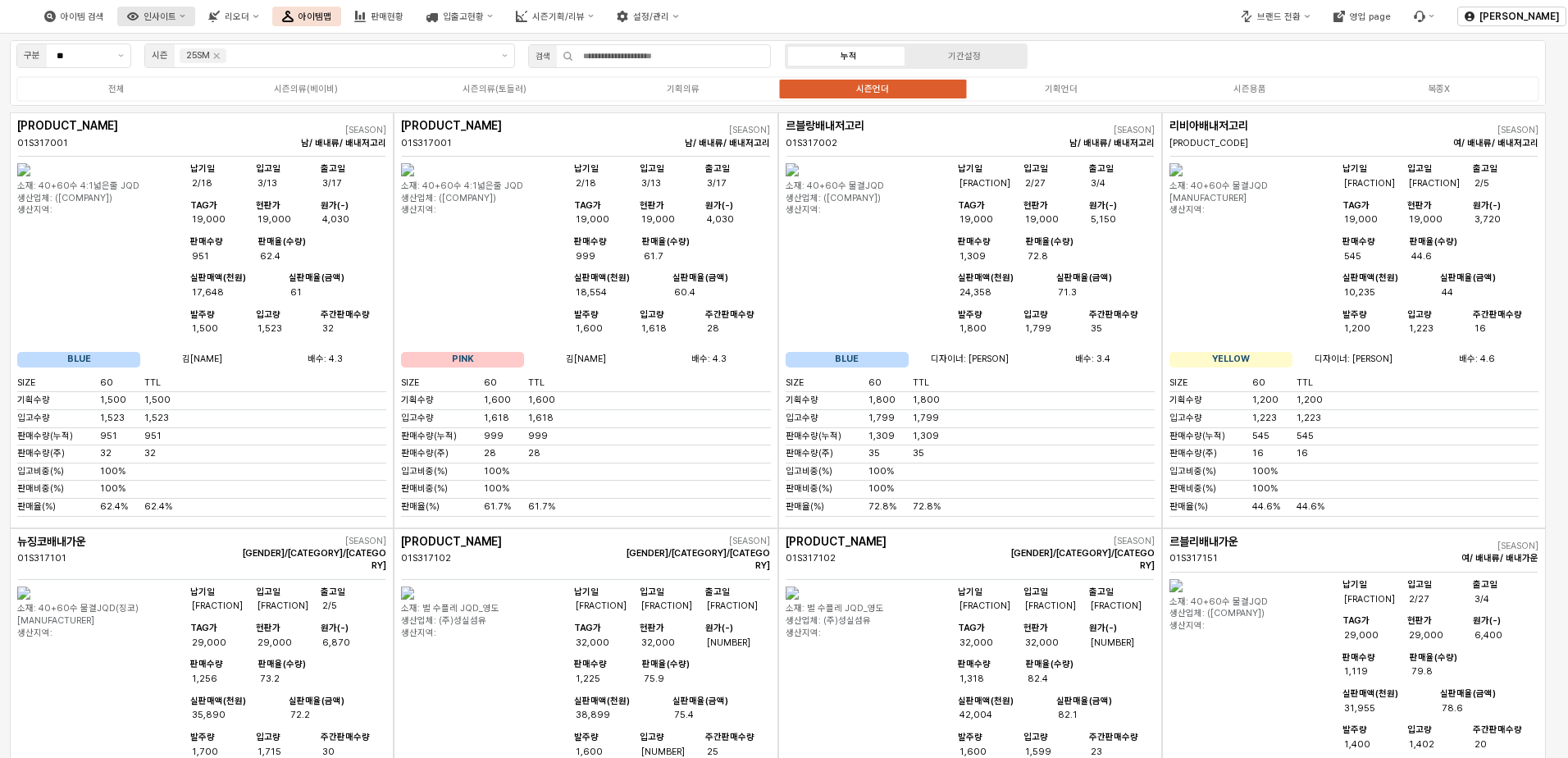 click on "인사이트" at bounding box center [160, 16] 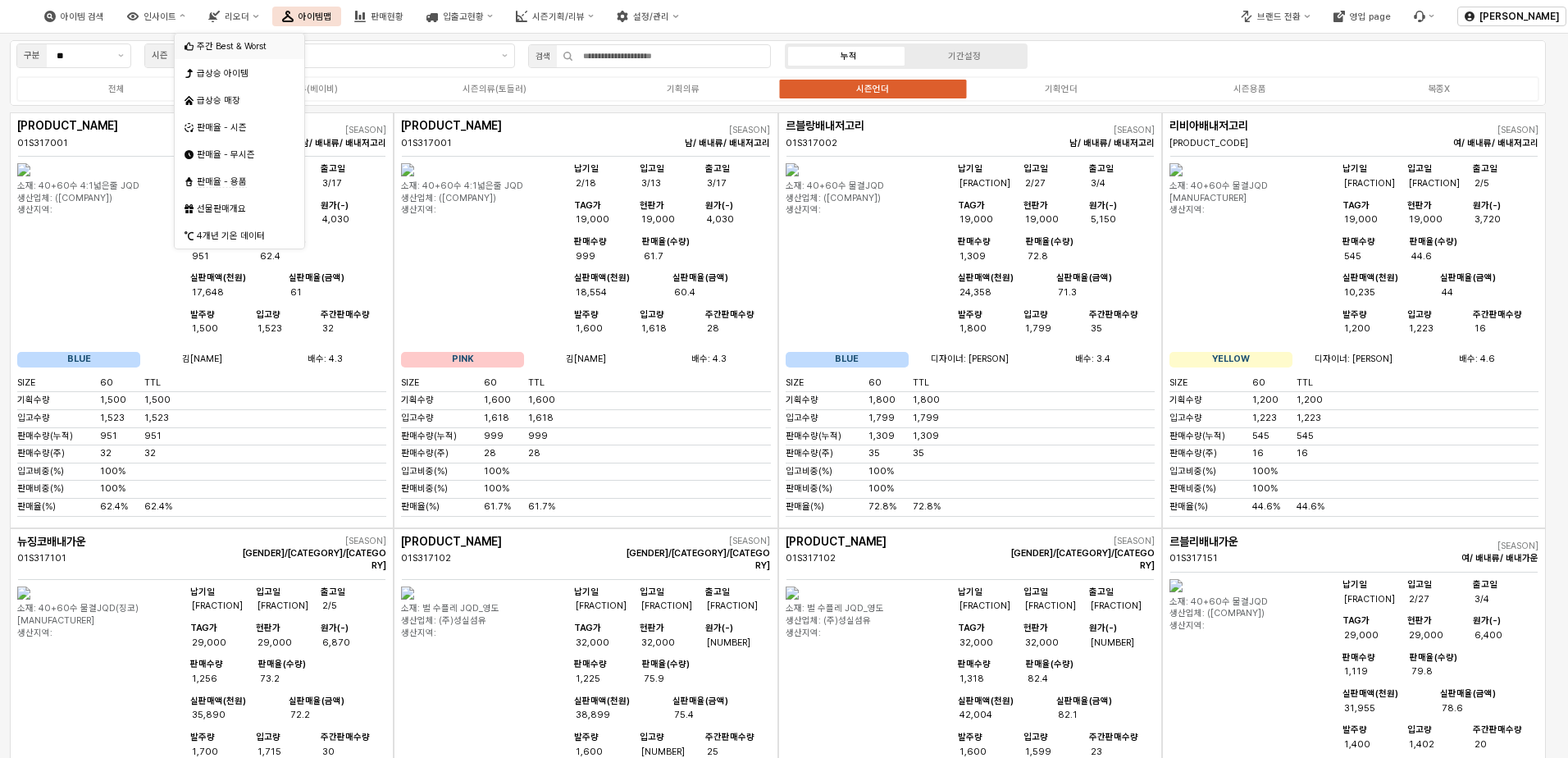click on "주간 Best & Worst" at bounding box center [241, 46] 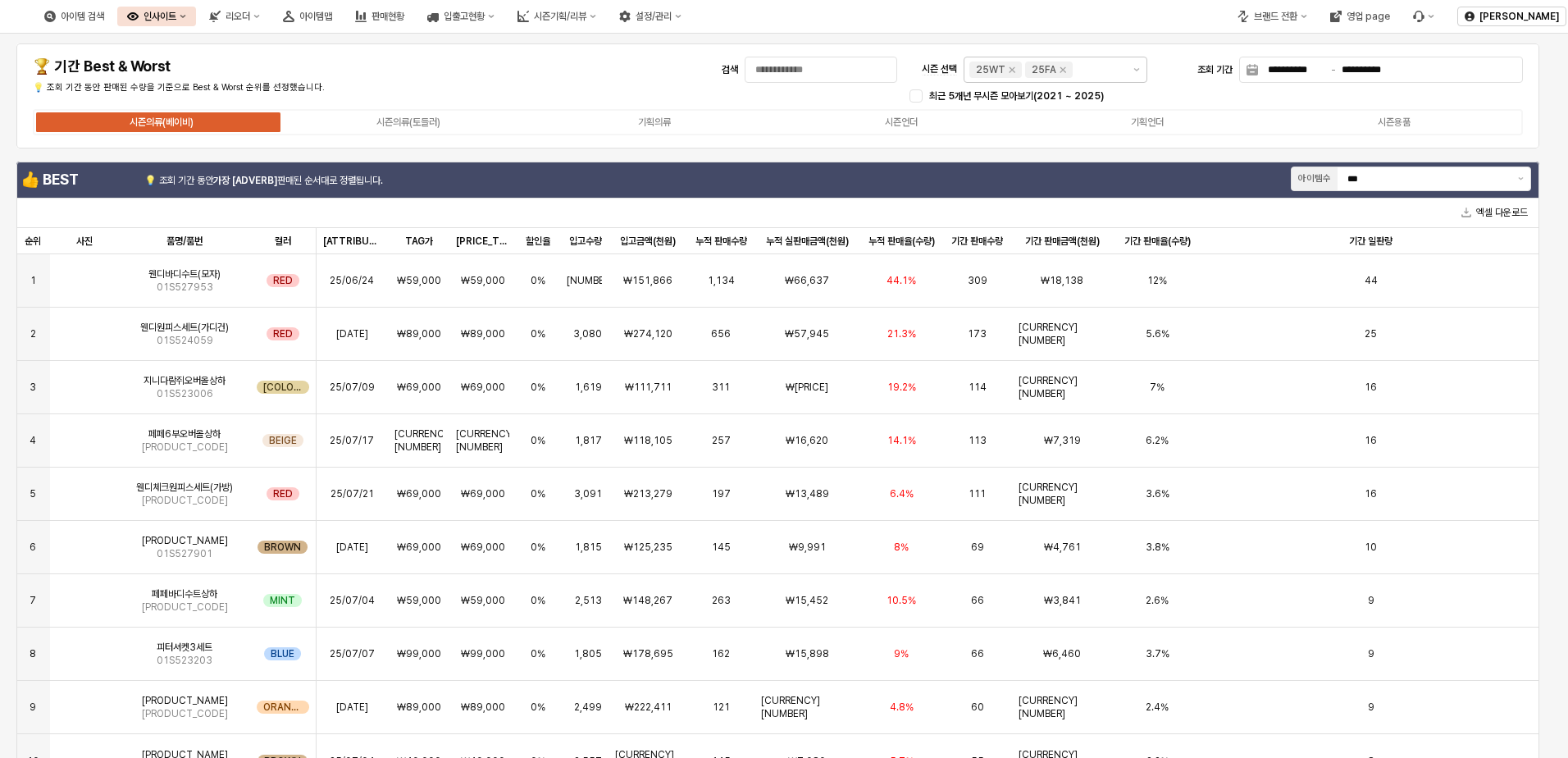 click 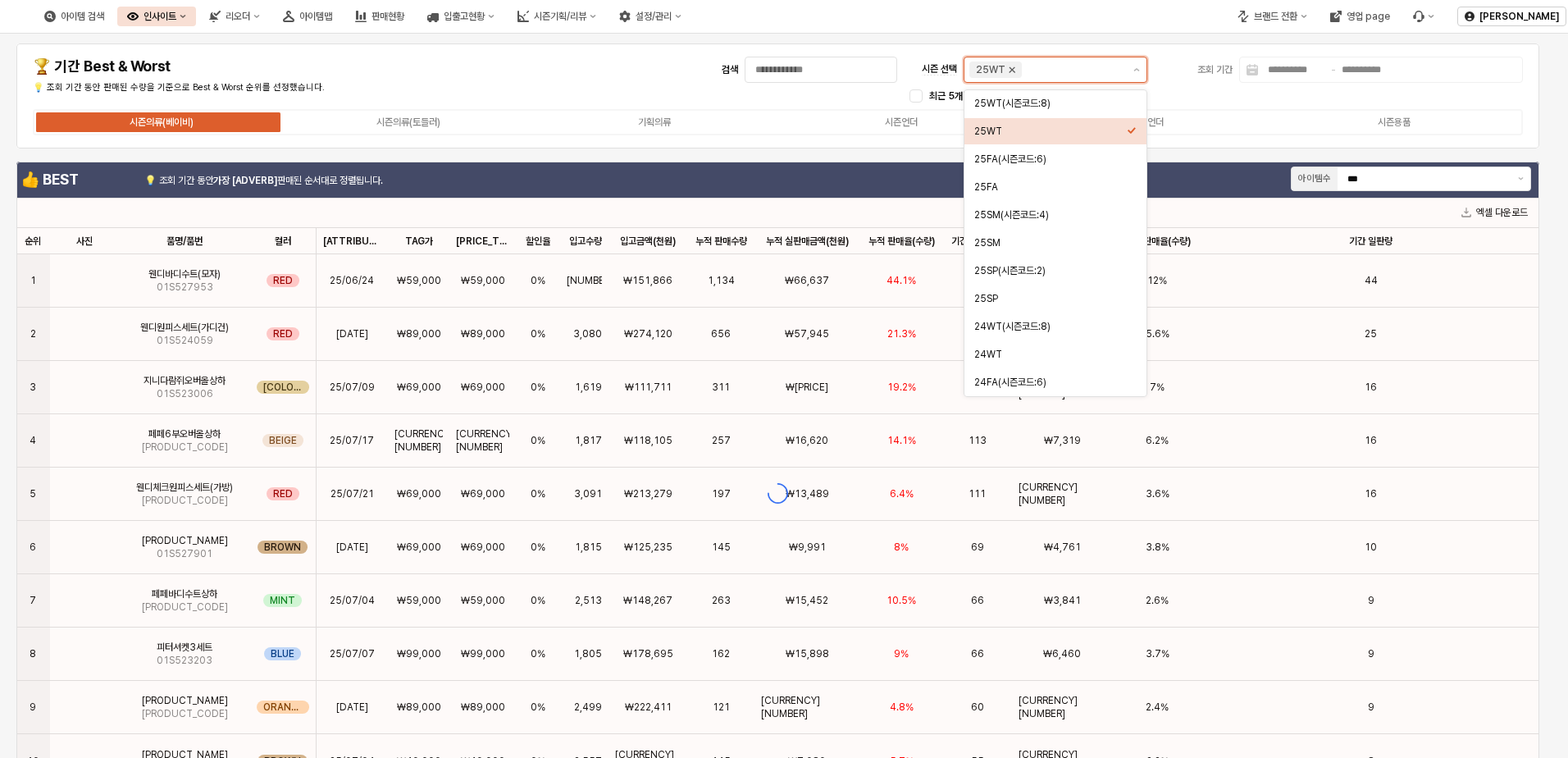 click 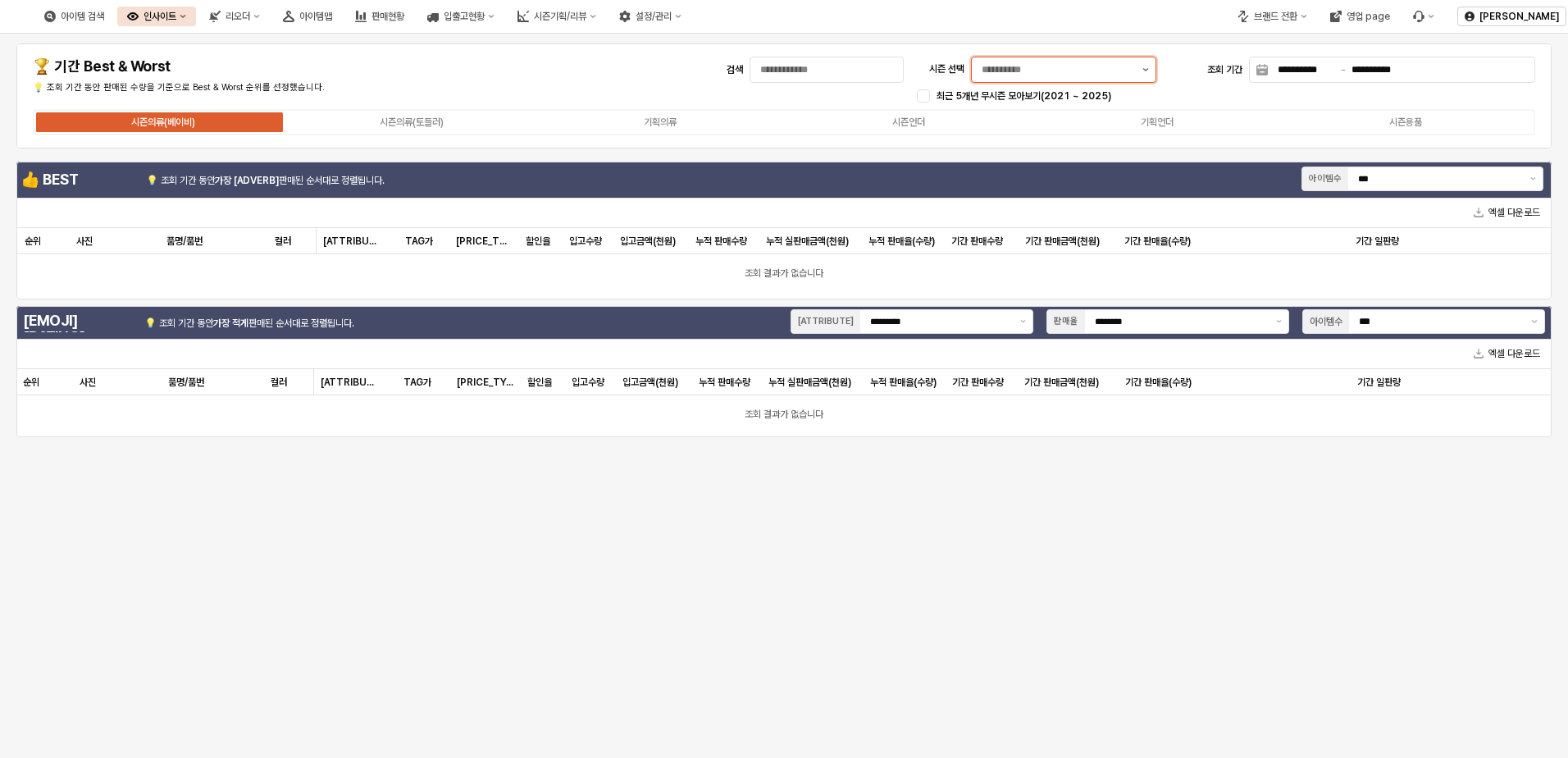 click at bounding box center (1146, 70) 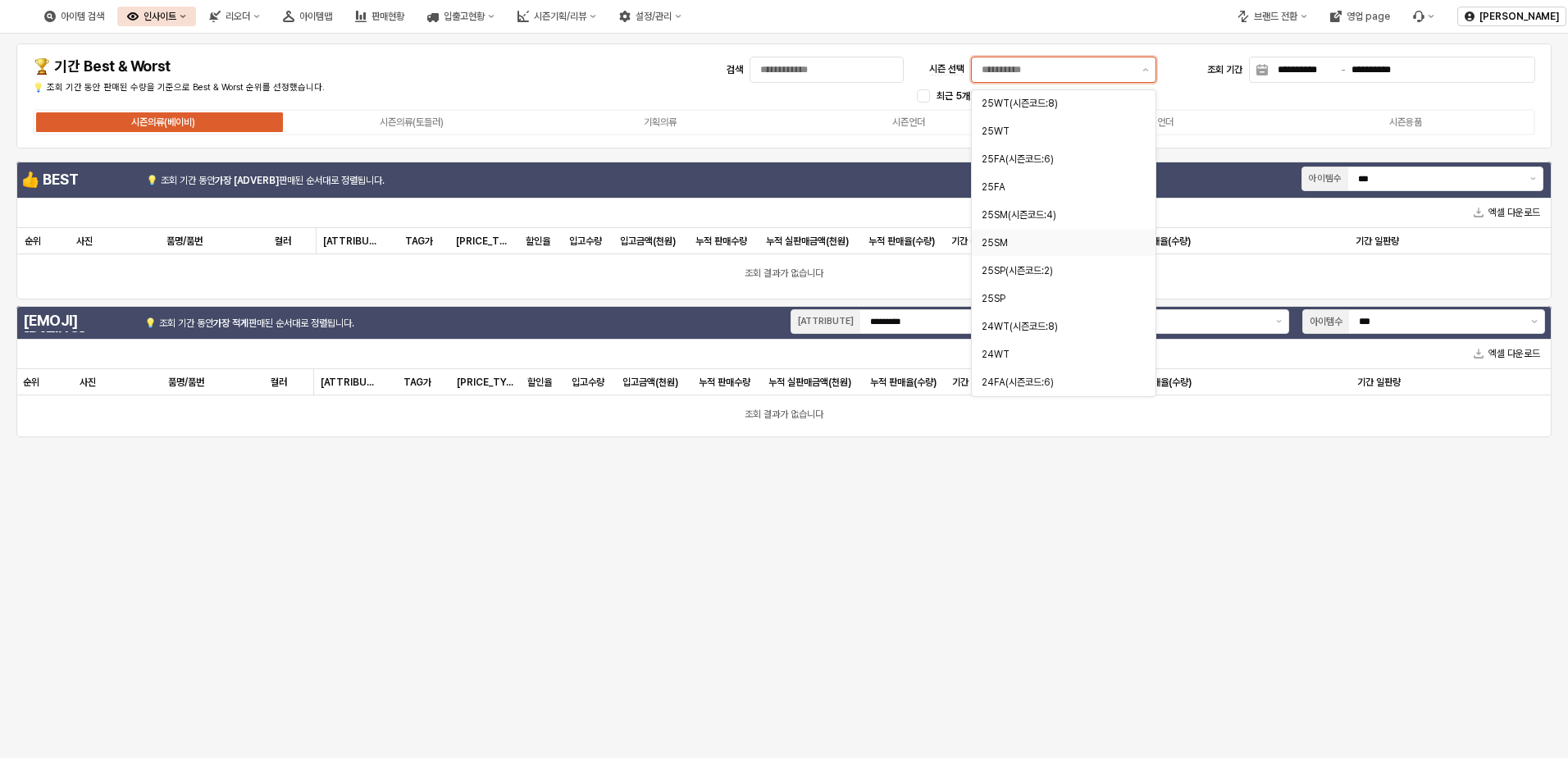 click on "25SM" at bounding box center (1059, 243) 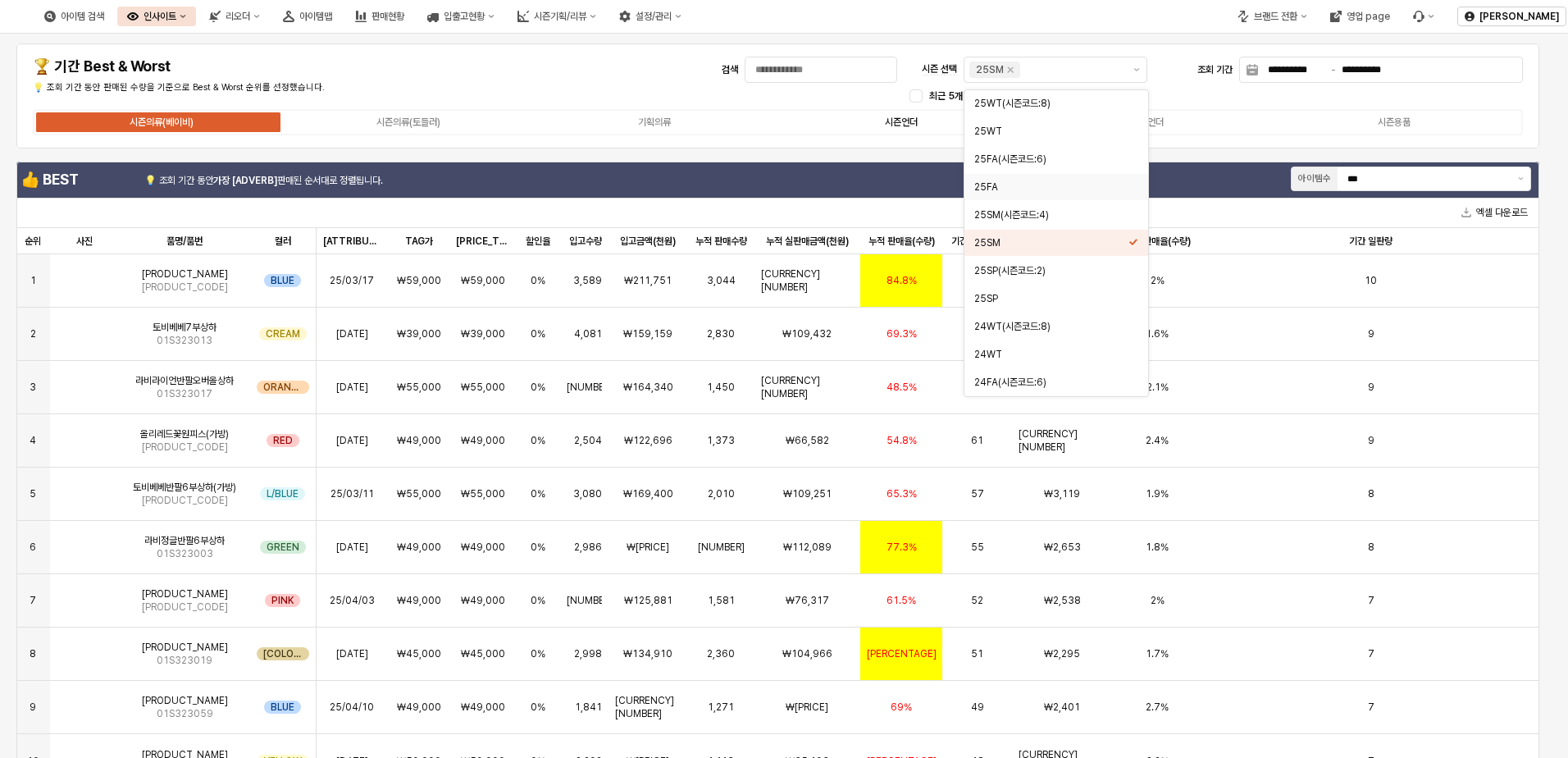 click on "시즌언더" at bounding box center [901, 122] 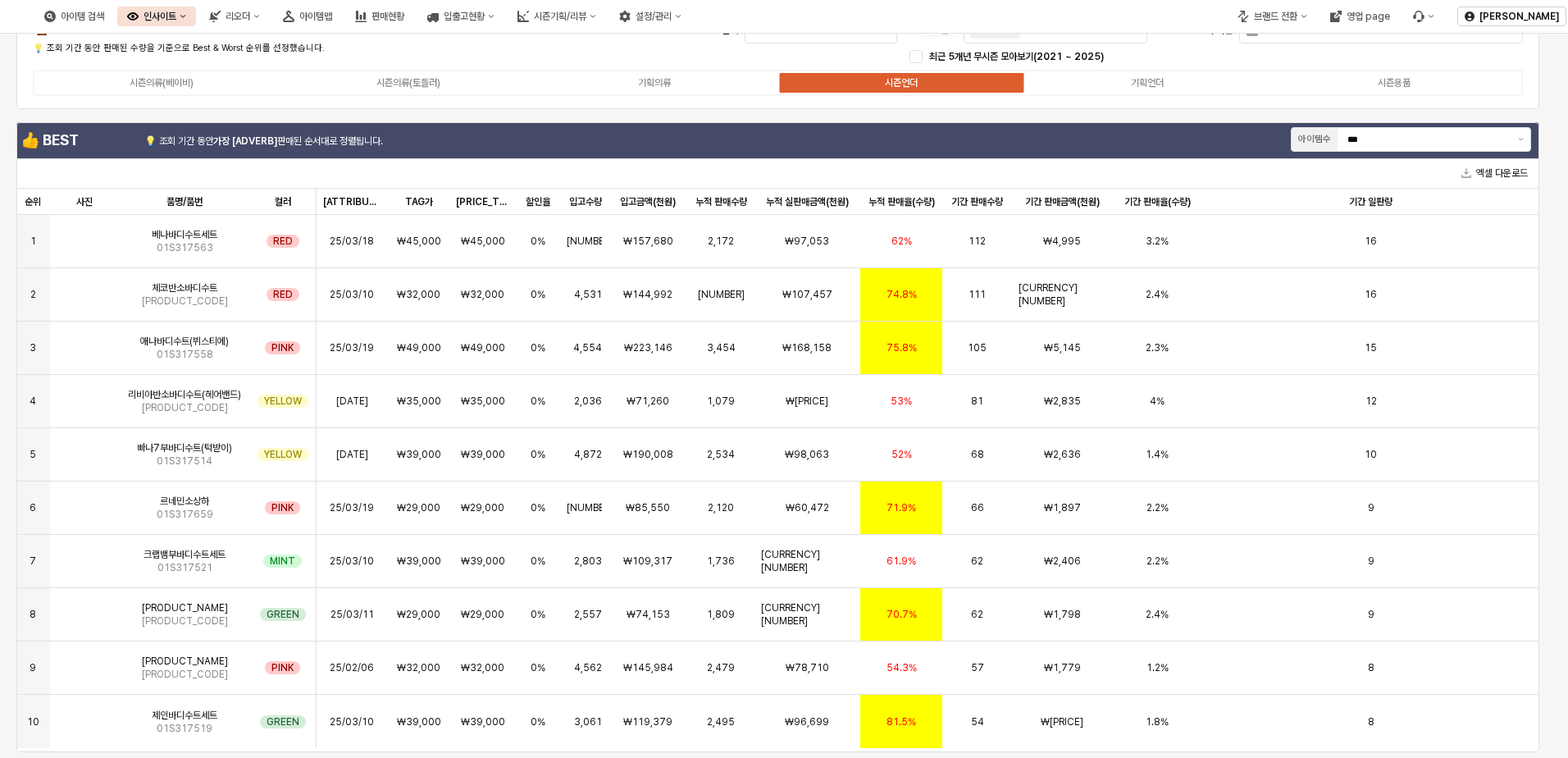 scroll, scrollTop: 0, scrollLeft: 0, axis: both 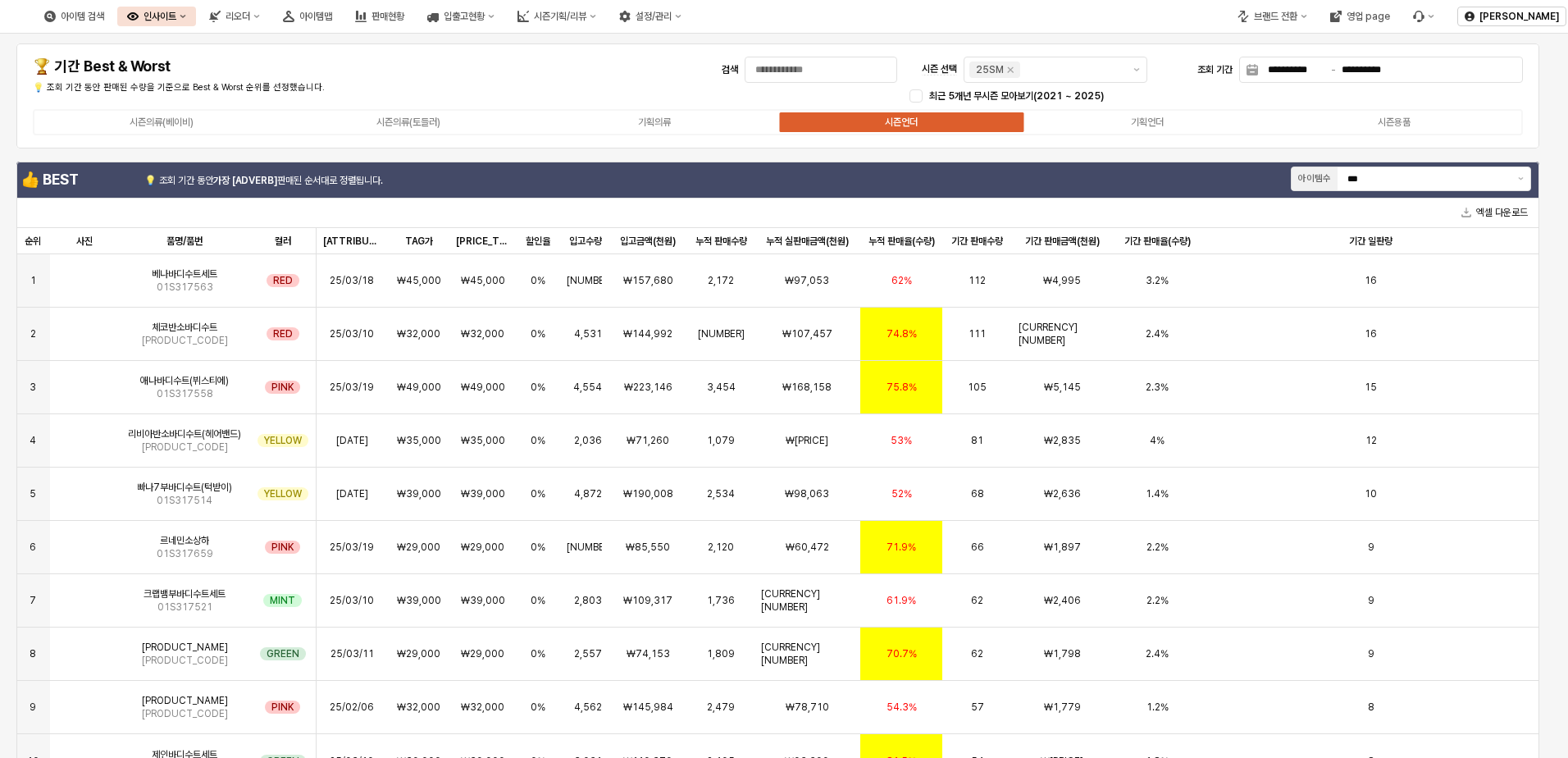 click on "인사이트" at bounding box center [157, 16] 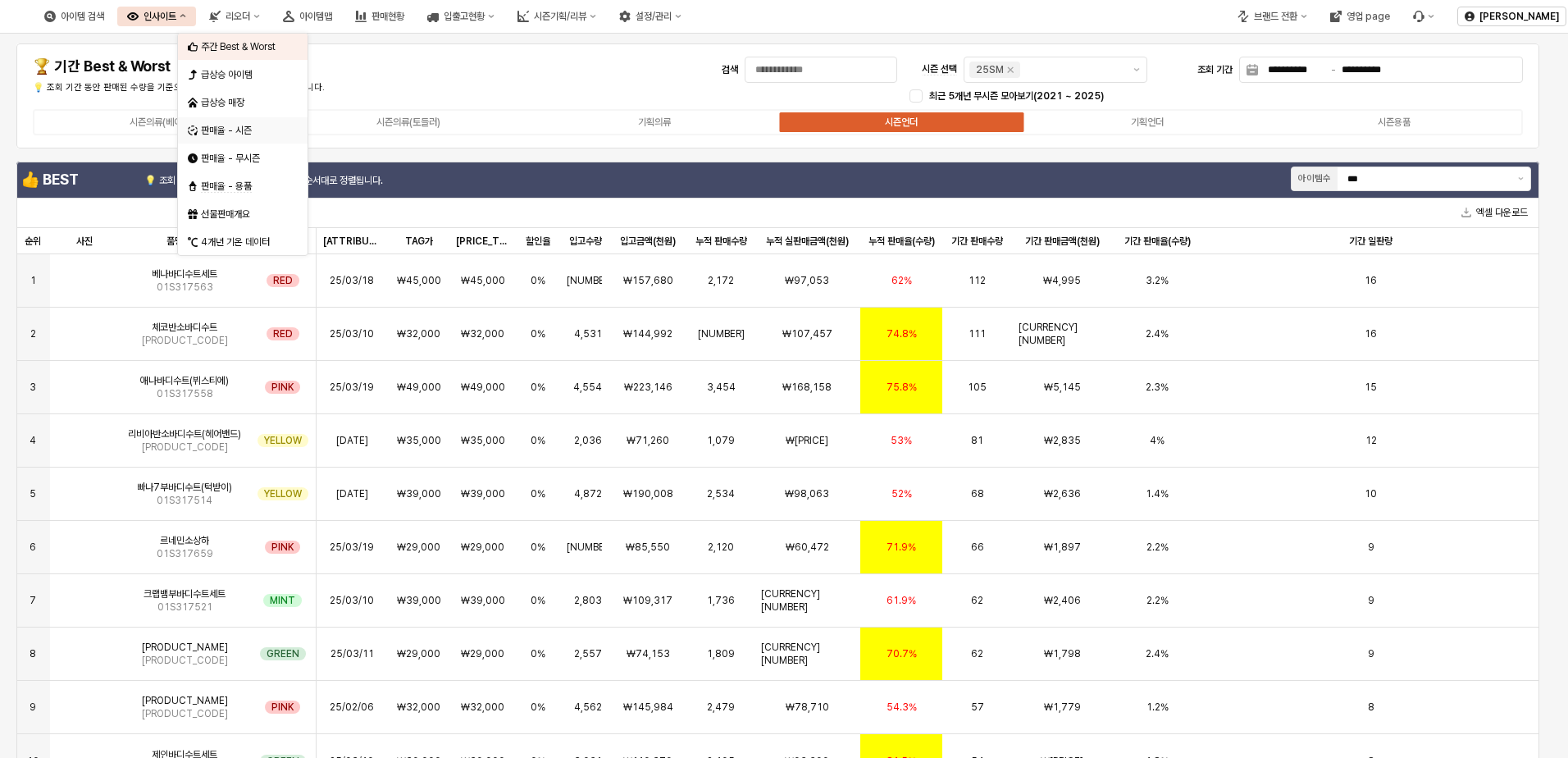 click on "판매율 - 시즌" at bounding box center [244, 130] 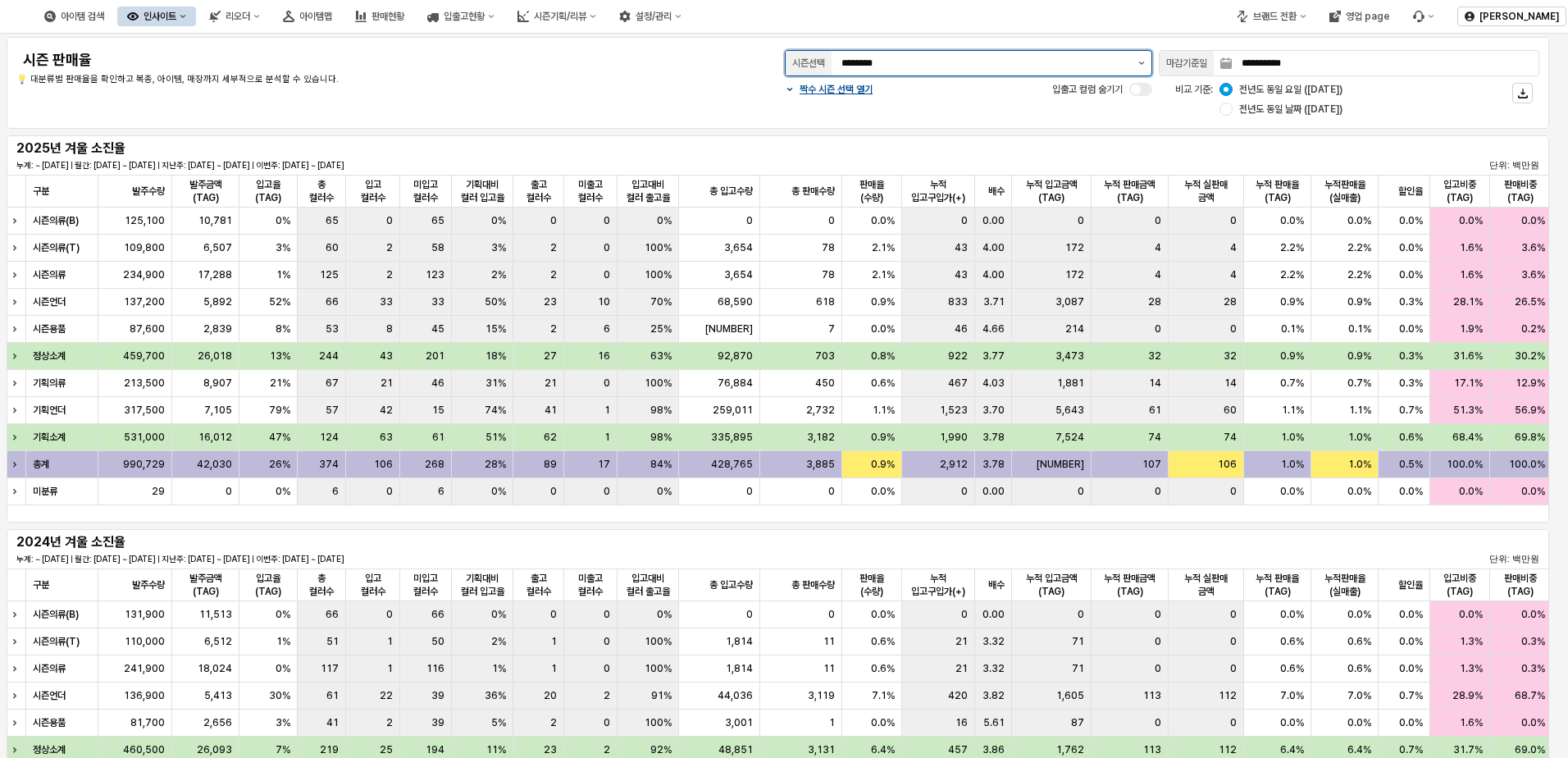 click 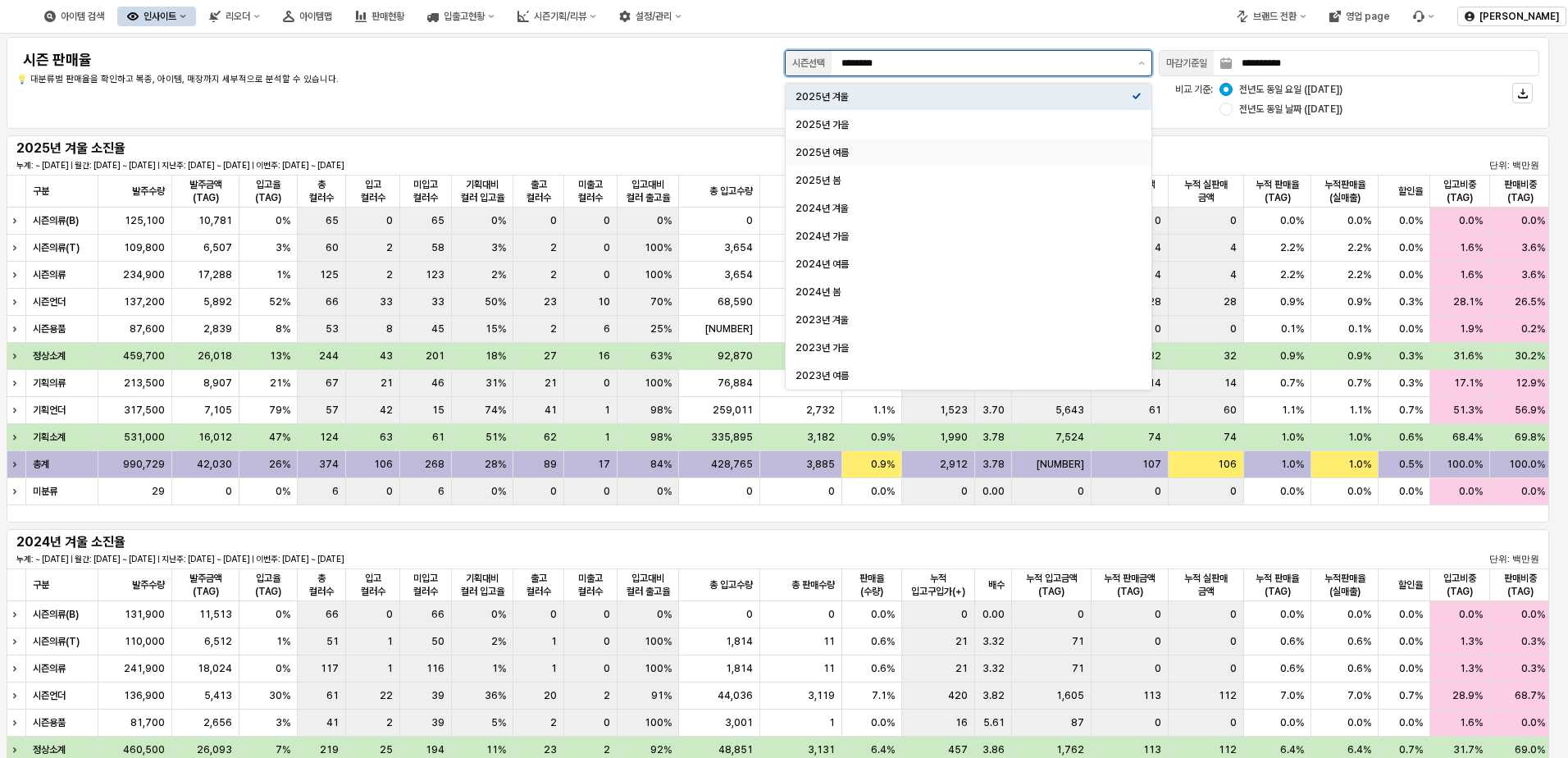 click on "2025년 여름" at bounding box center [964, 153] 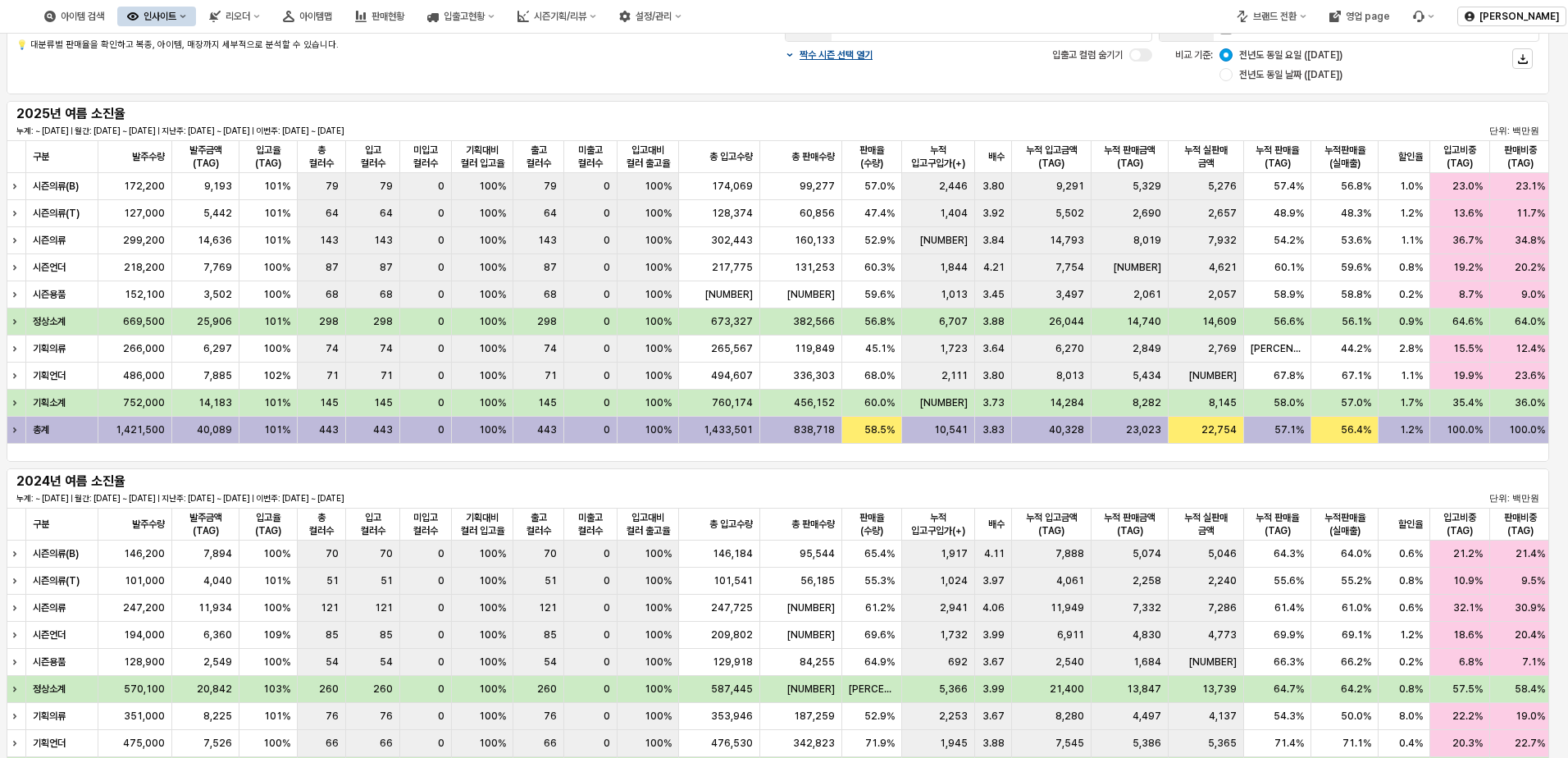 scroll, scrollTop: 33, scrollLeft: 0, axis: vertical 